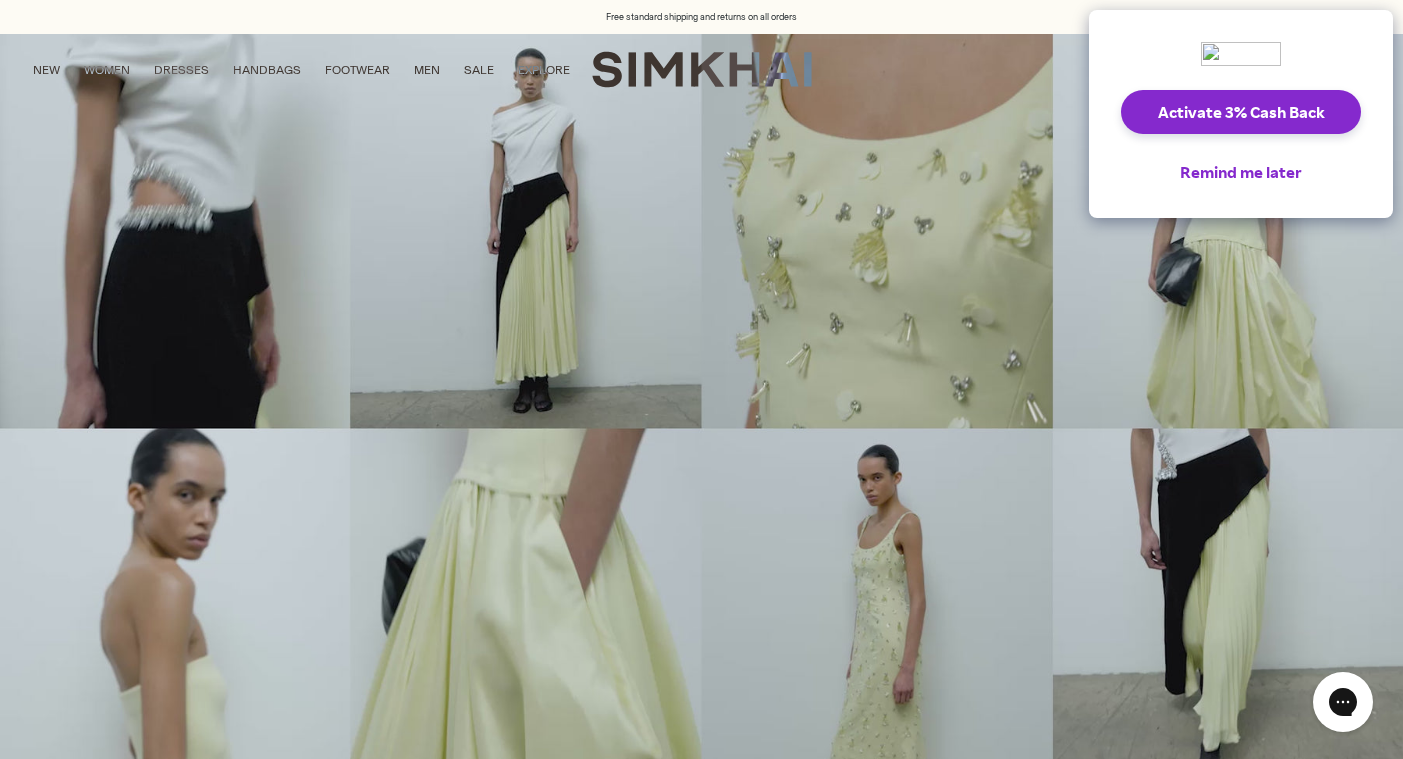 scroll, scrollTop: 0, scrollLeft: 0, axis: both 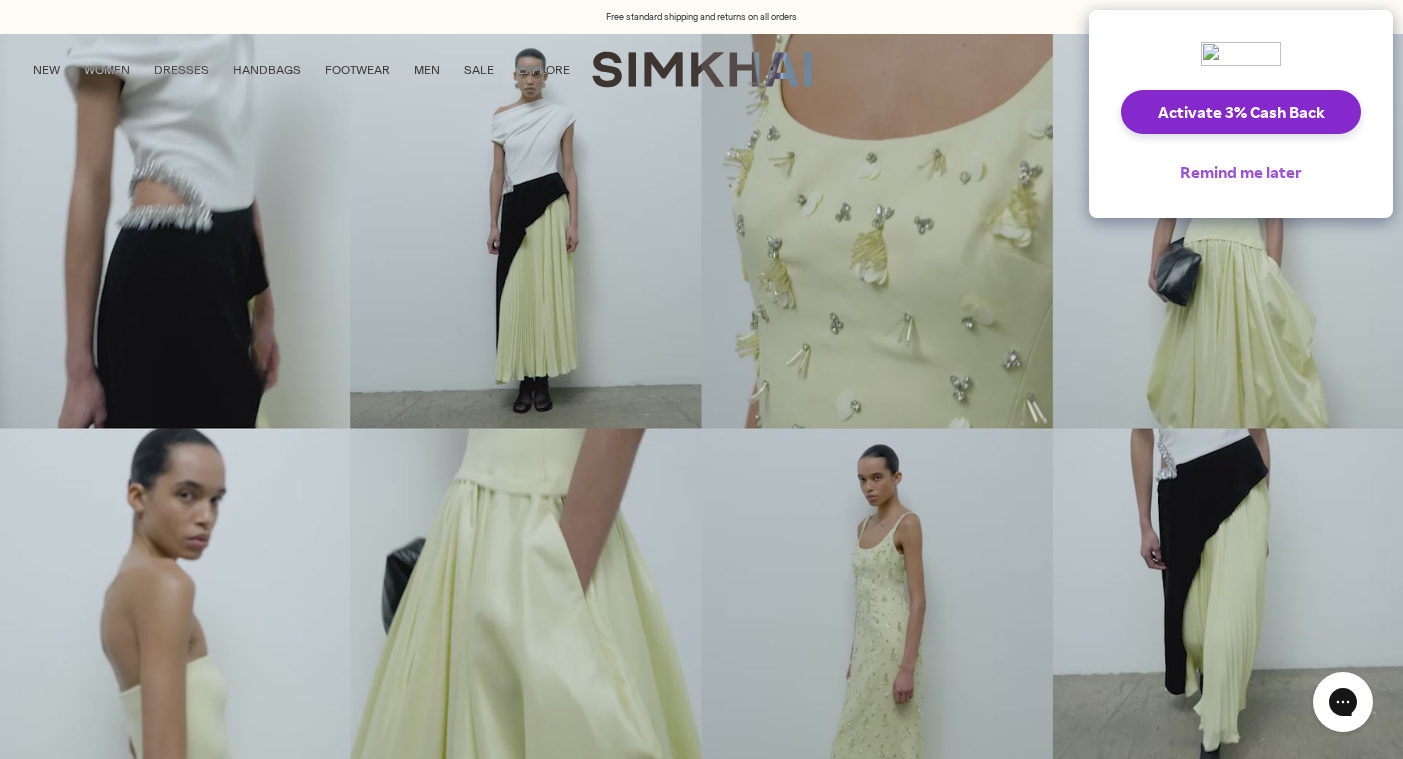 click on "Remind me later" at bounding box center (1241, 172) 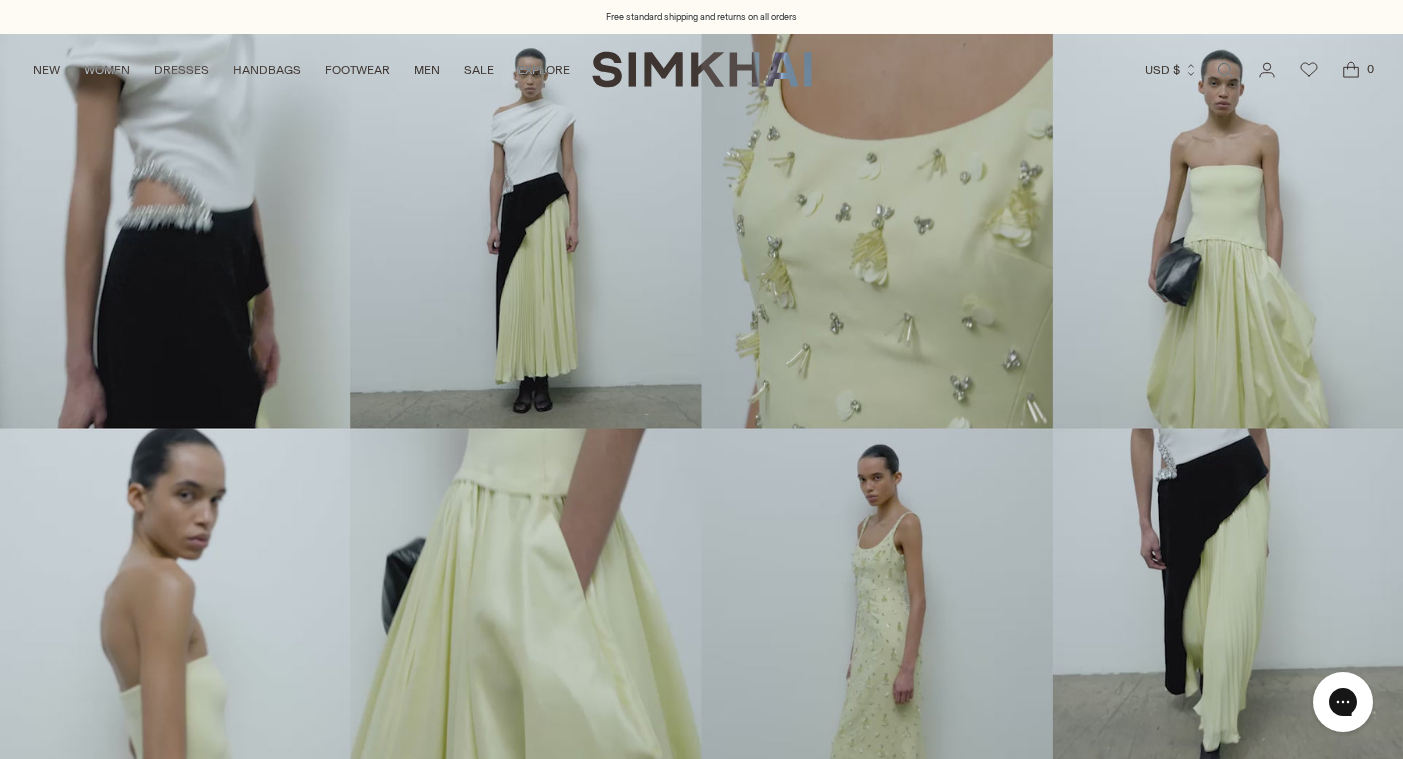 scroll, scrollTop: 0, scrollLeft: 0, axis: both 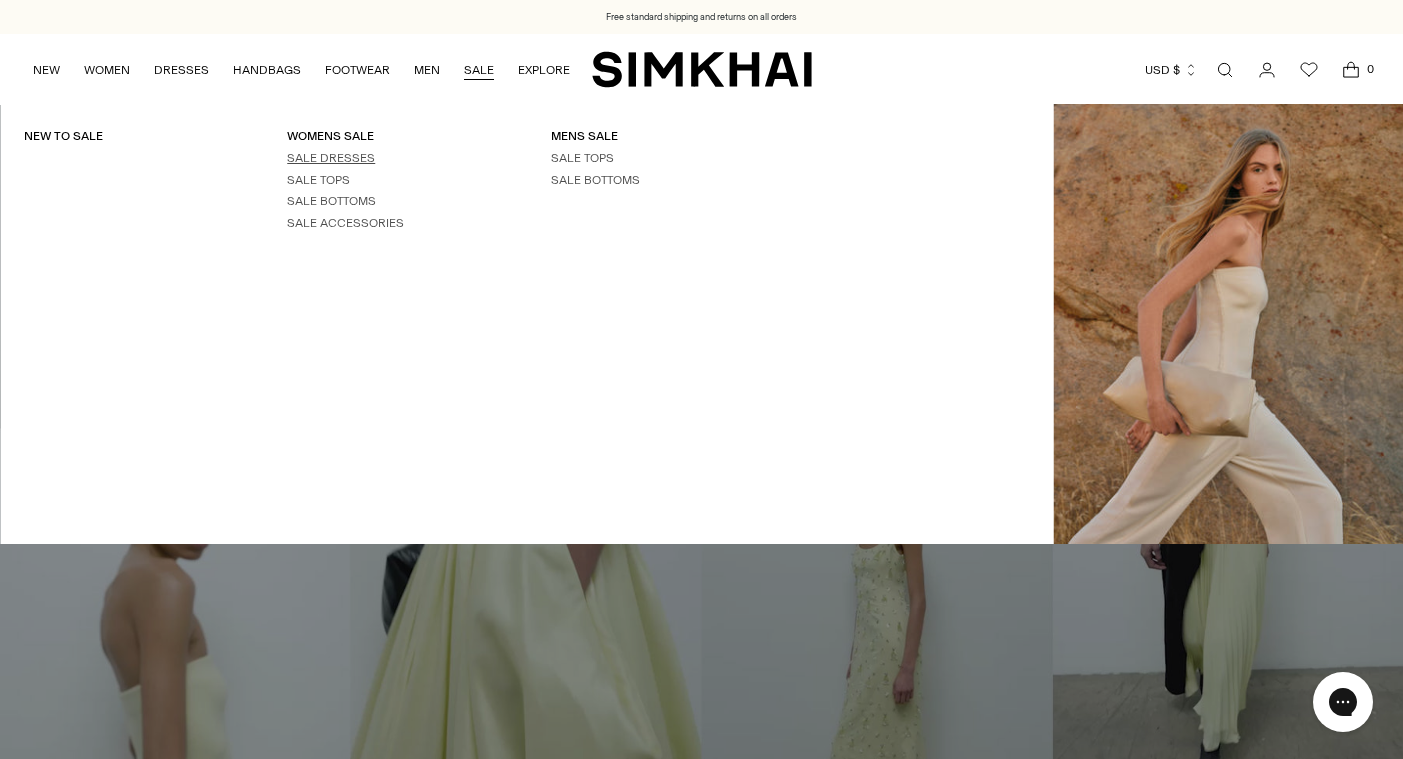 click on "SALE DRESSES" at bounding box center (331, 158) 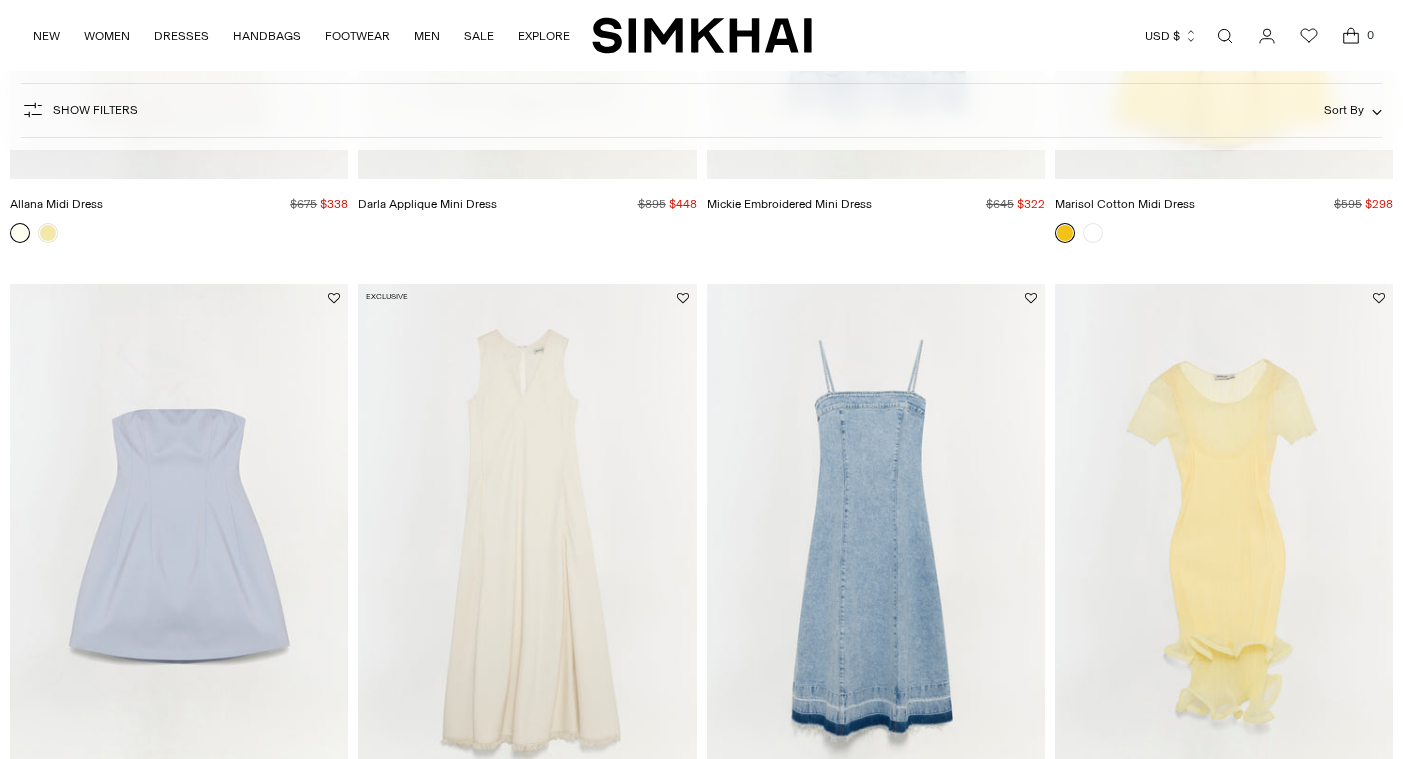 scroll, scrollTop: 768, scrollLeft: 0, axis: vertical 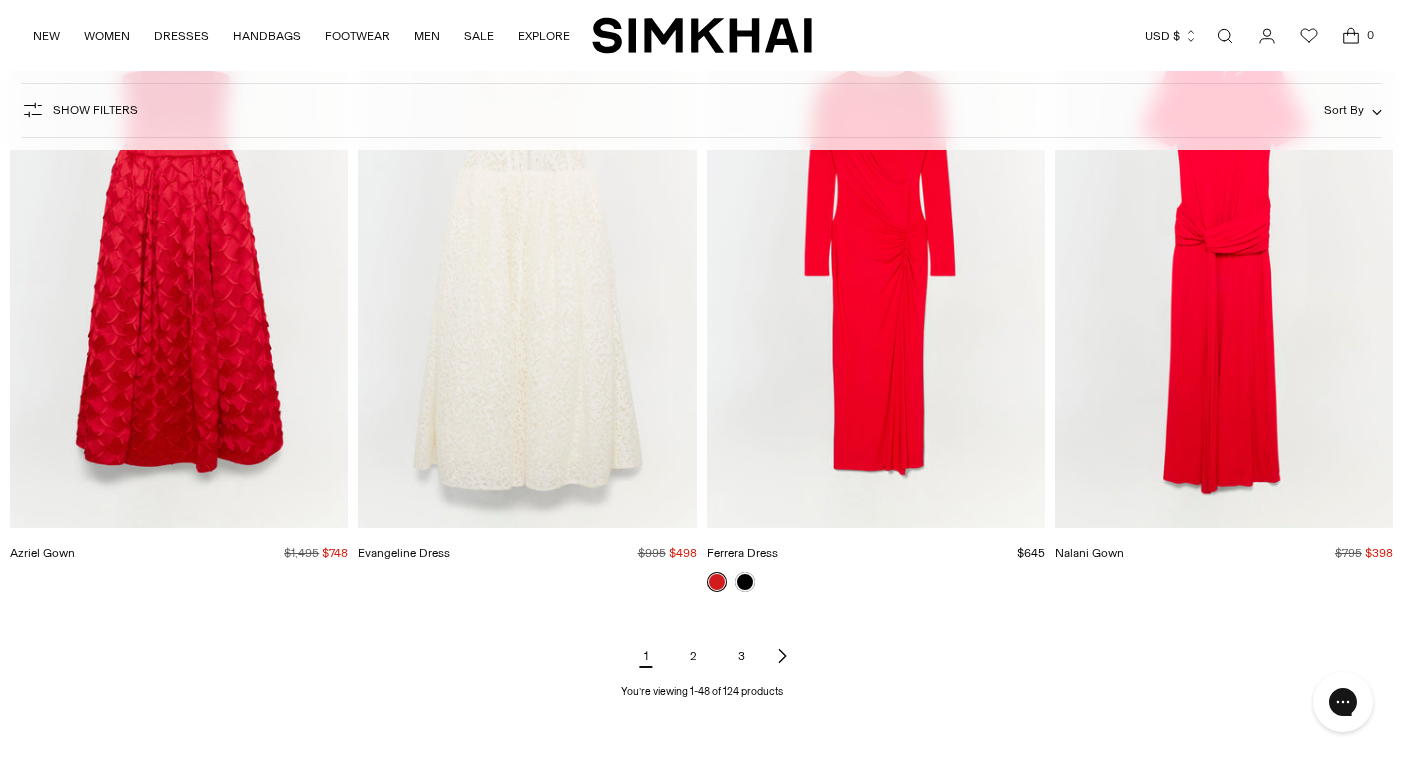 click on "2" at bounding box center (694, 656) 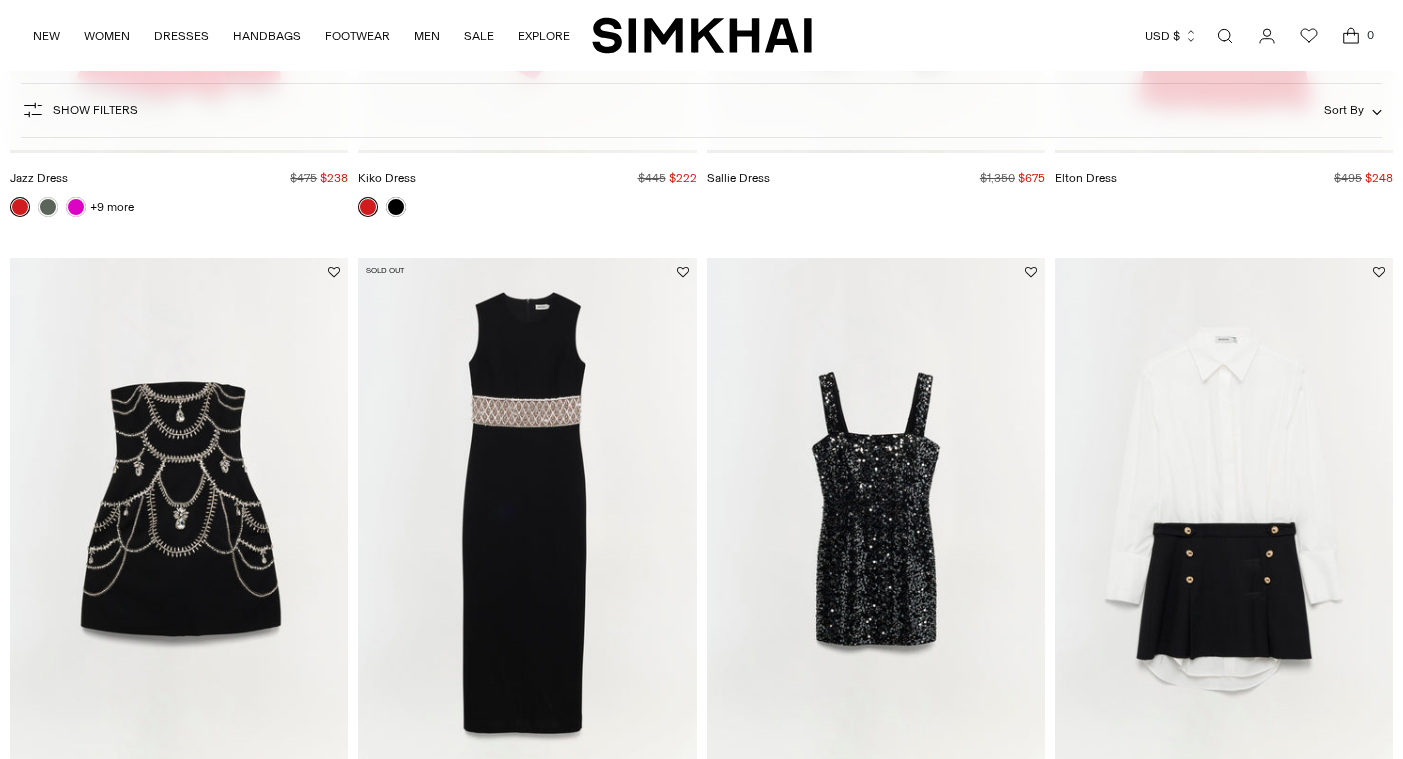 scroll, scrollTop: 633, scrollLeft: 0, axis: vertical 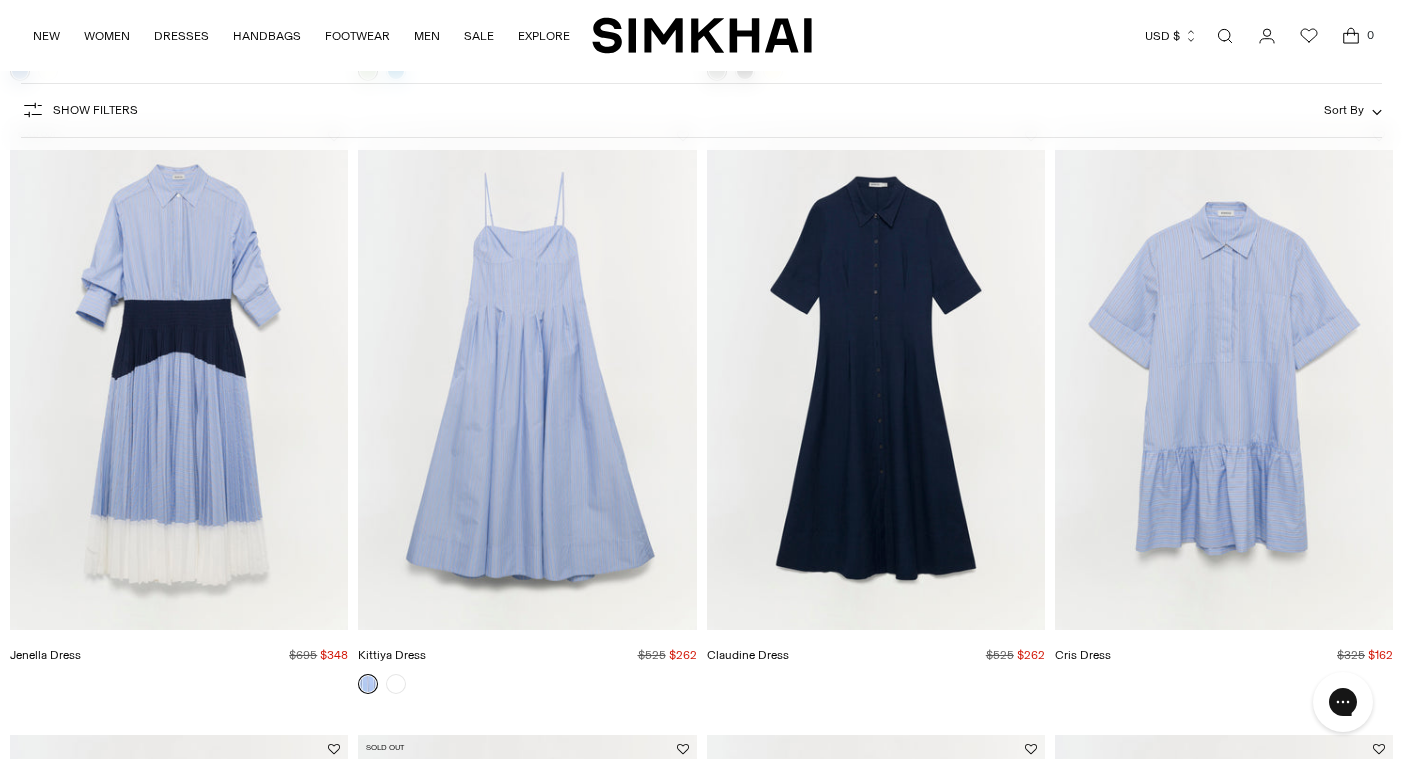 click at bounding box center (0, 0) 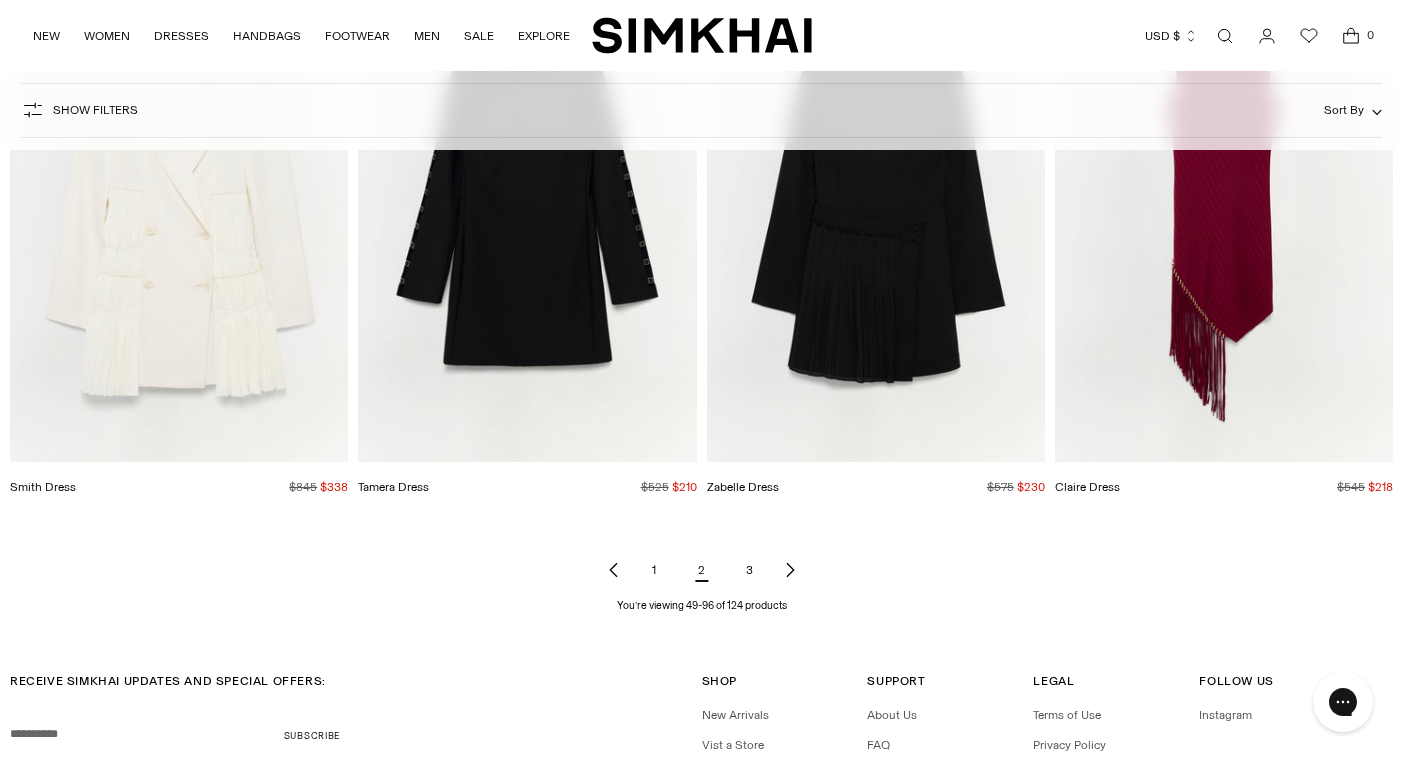 scroll, scrollTop: 7134, scrollLeft: 0, axis: vertical 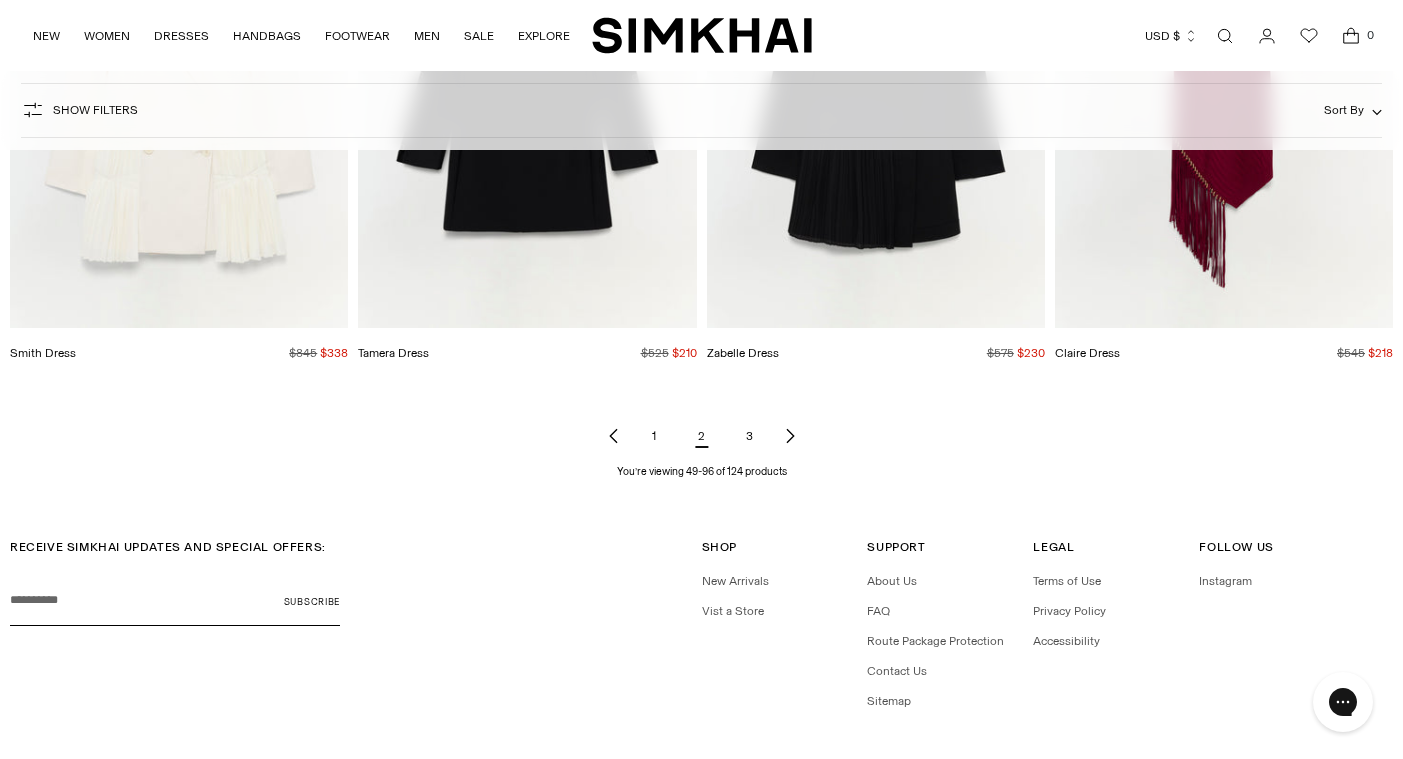 click on "3" at bounding box center [750, 436] 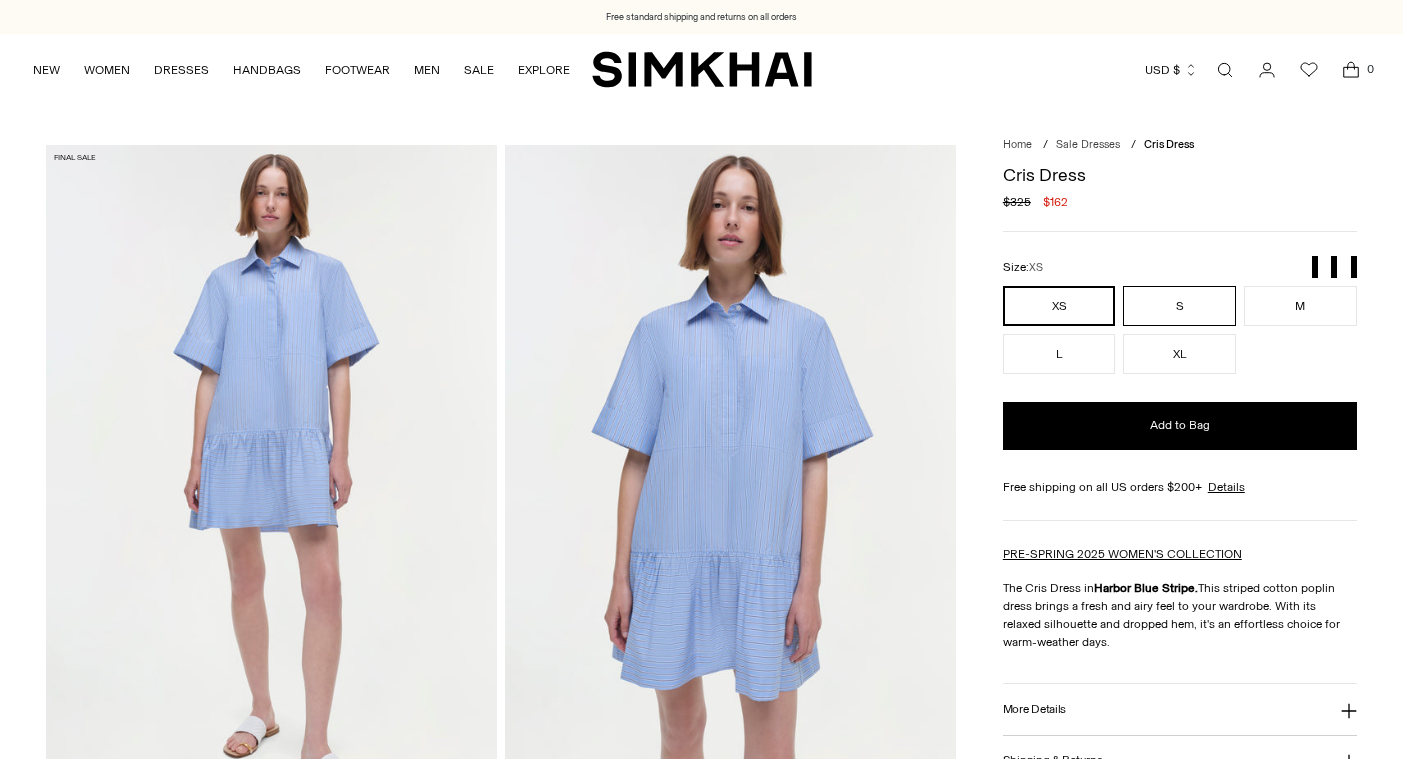 scroll, scrollTop: 0, scrollLeft: 0, axis: both 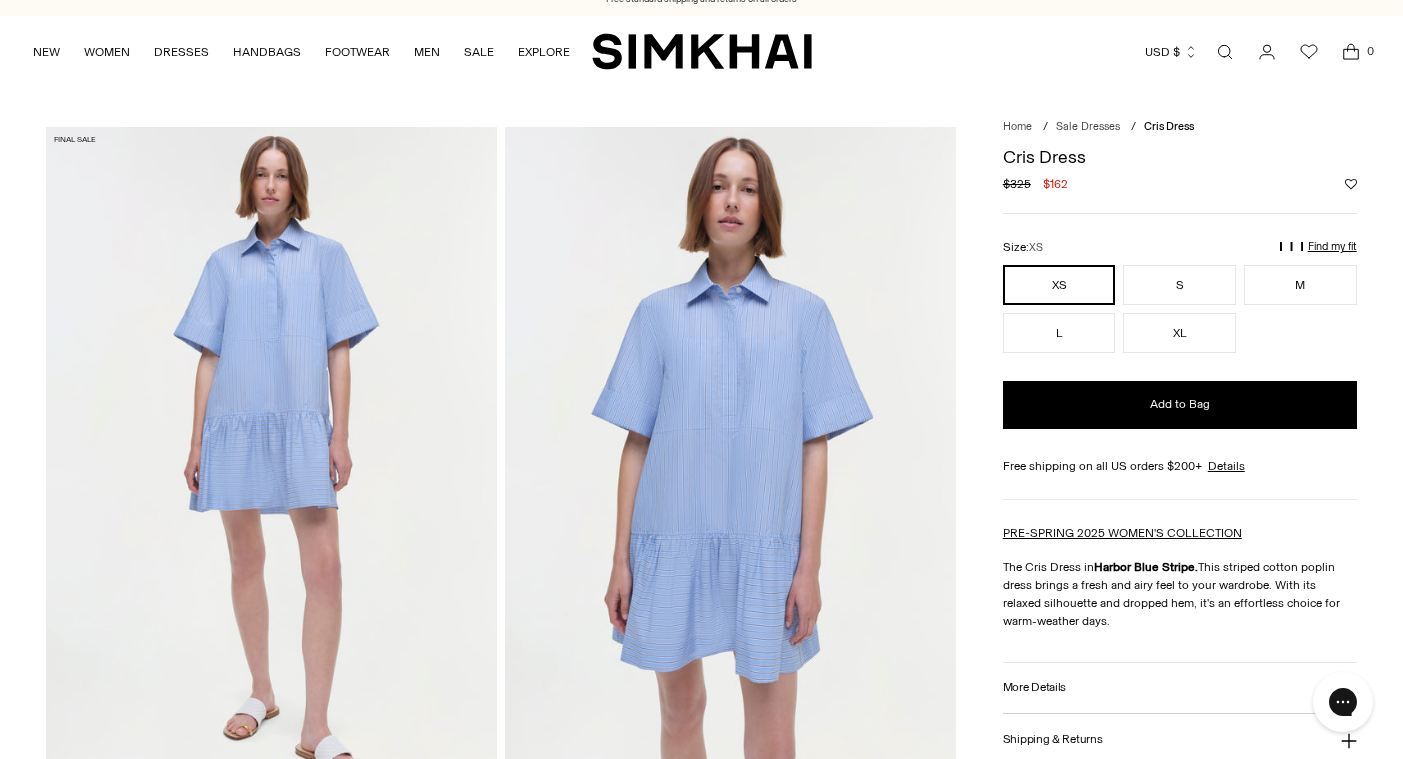 click on "Find my fit" at bounding box center (1127, 256) 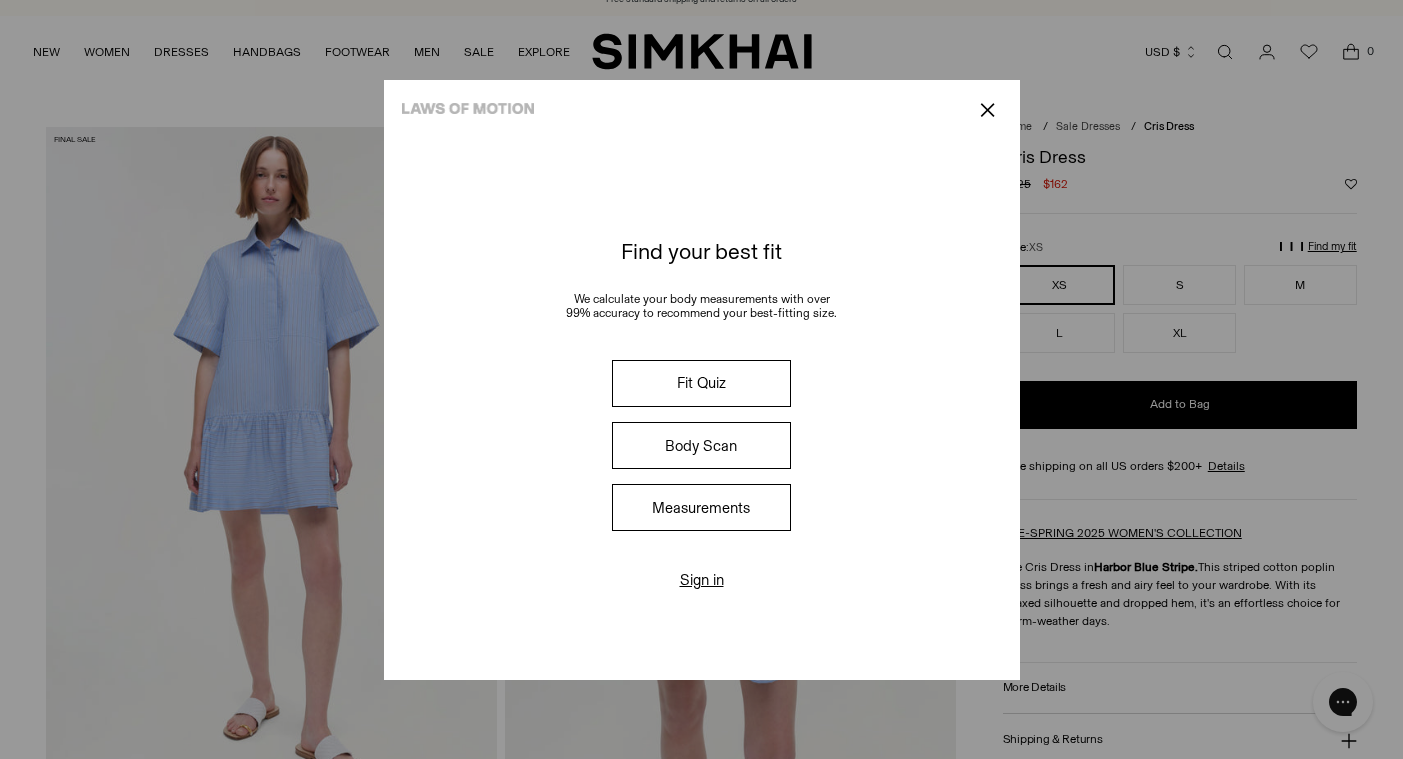 click on "Fit Quiz" at bounding box center (701, 383) 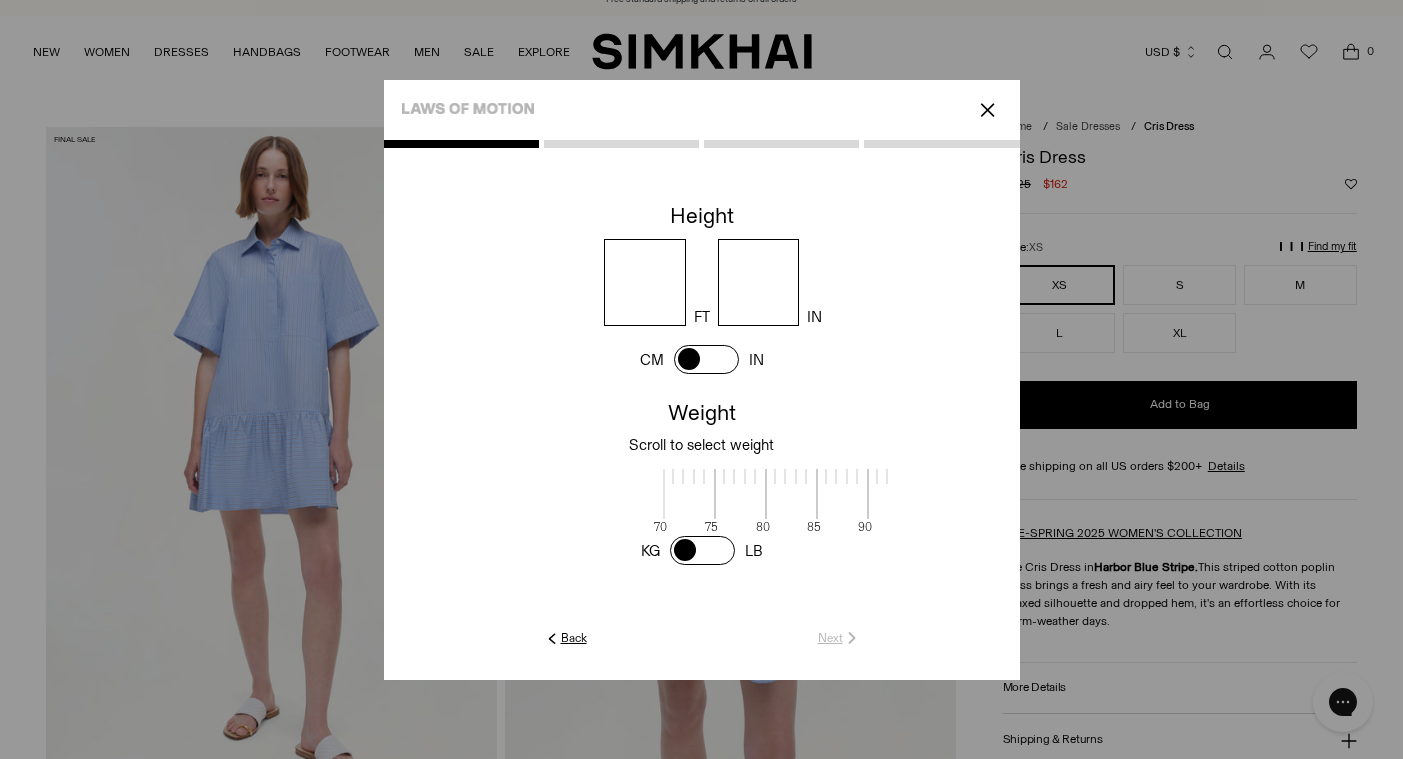 scroll, scrollTop: 4, scrollLeft: 650, axis: both 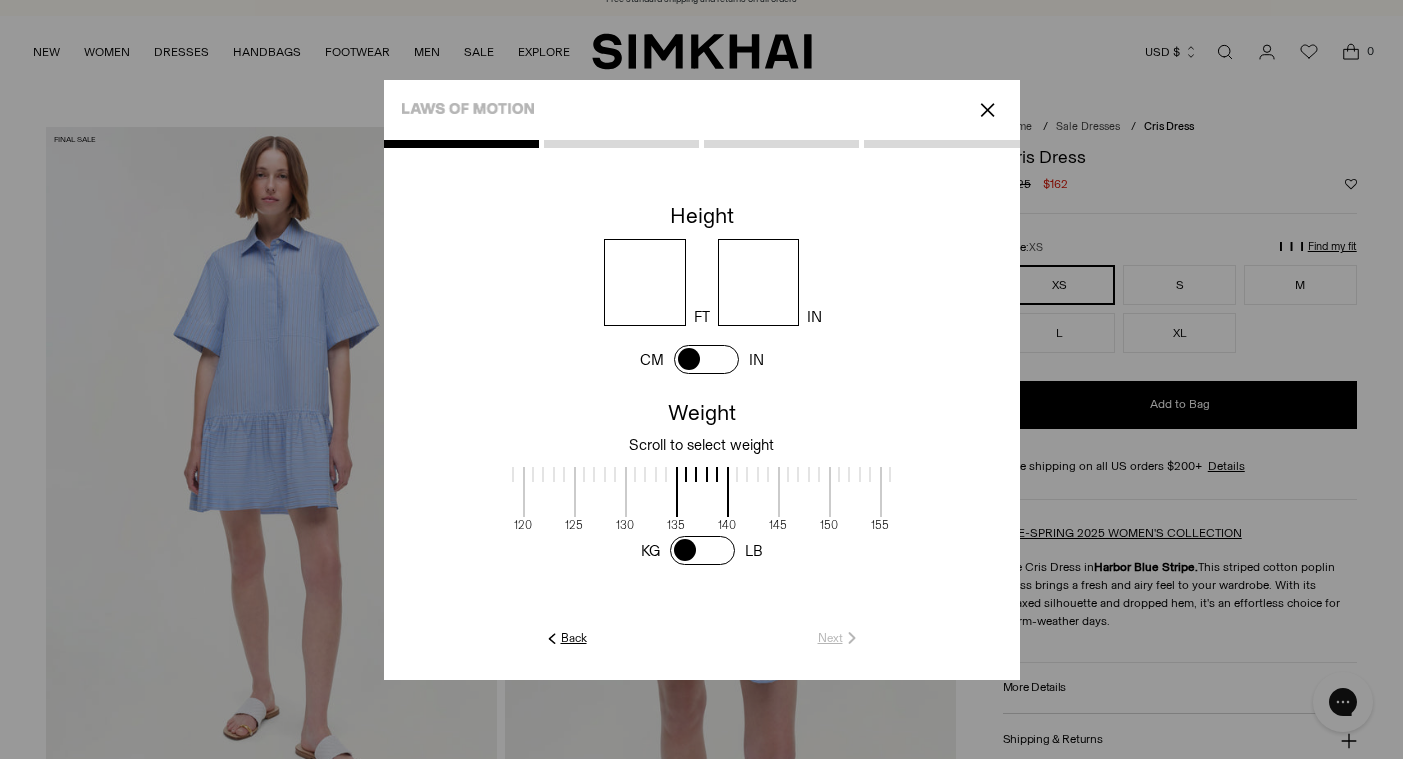 click at bounding box center [645, 282] 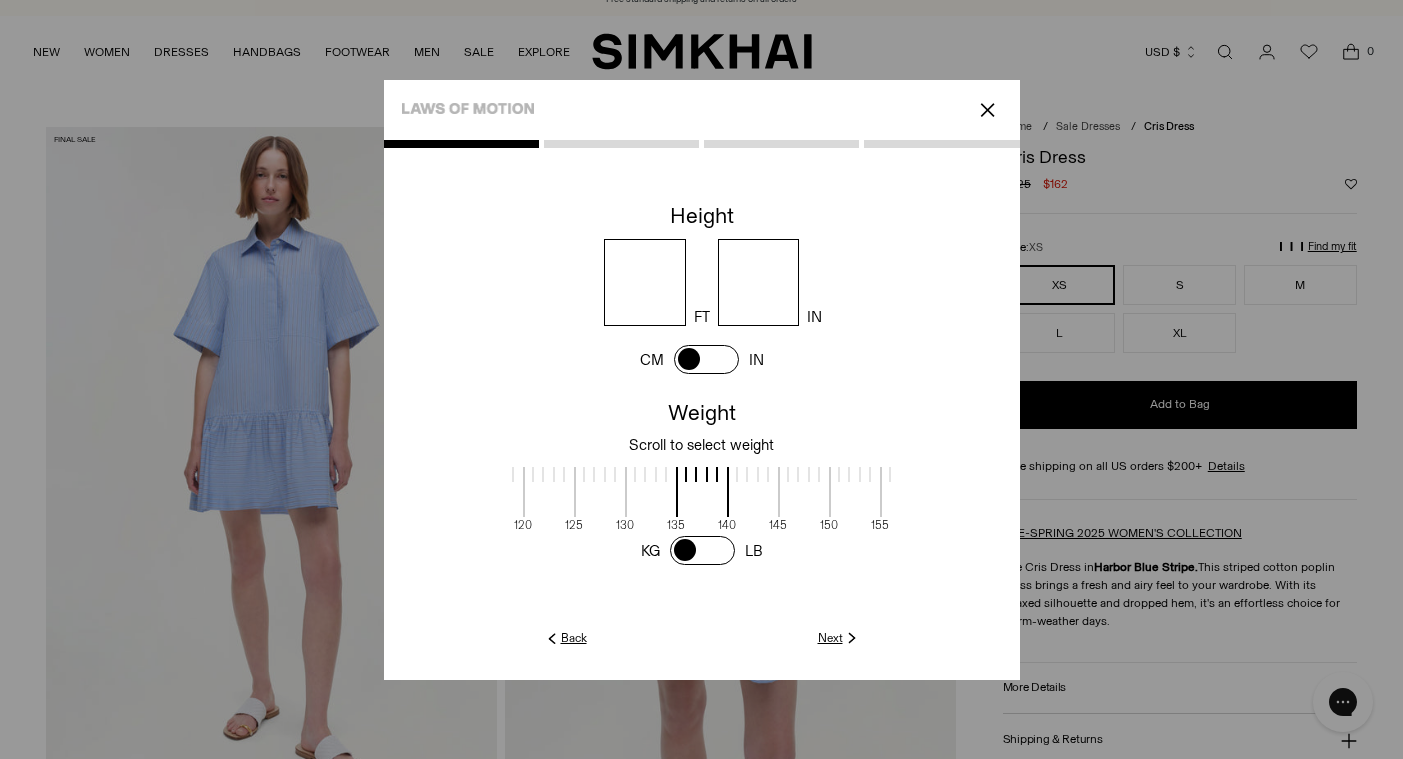 type on "*" 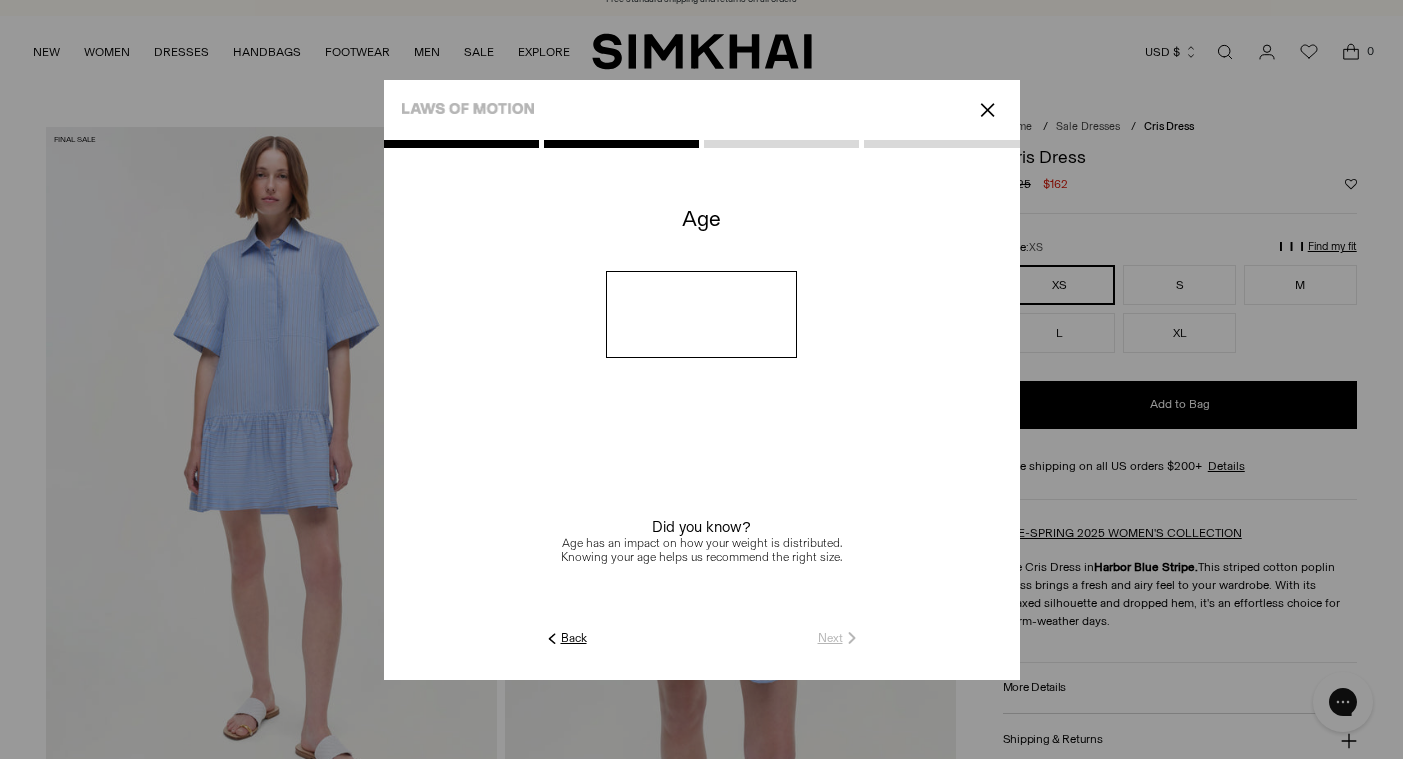 click at bounding box center [701, 314] 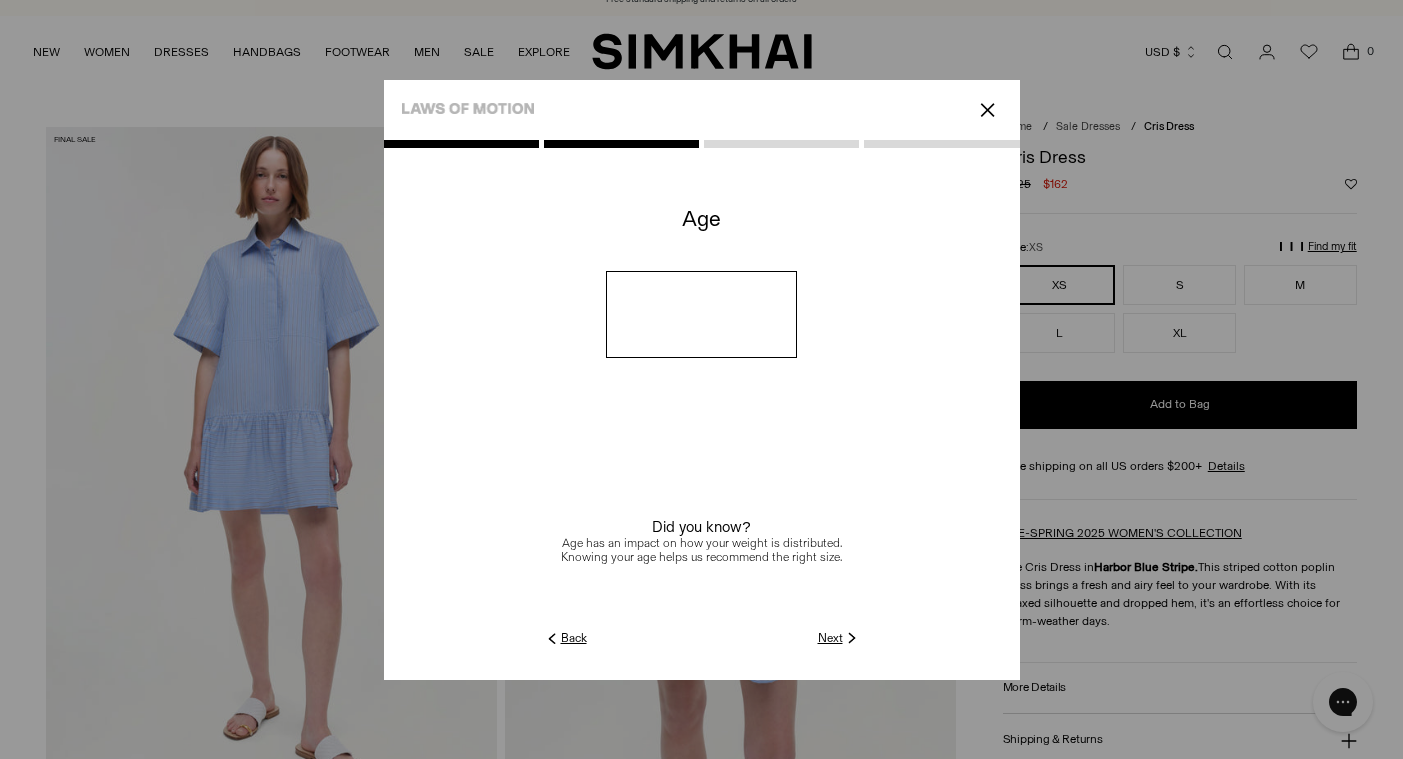 type on "**" 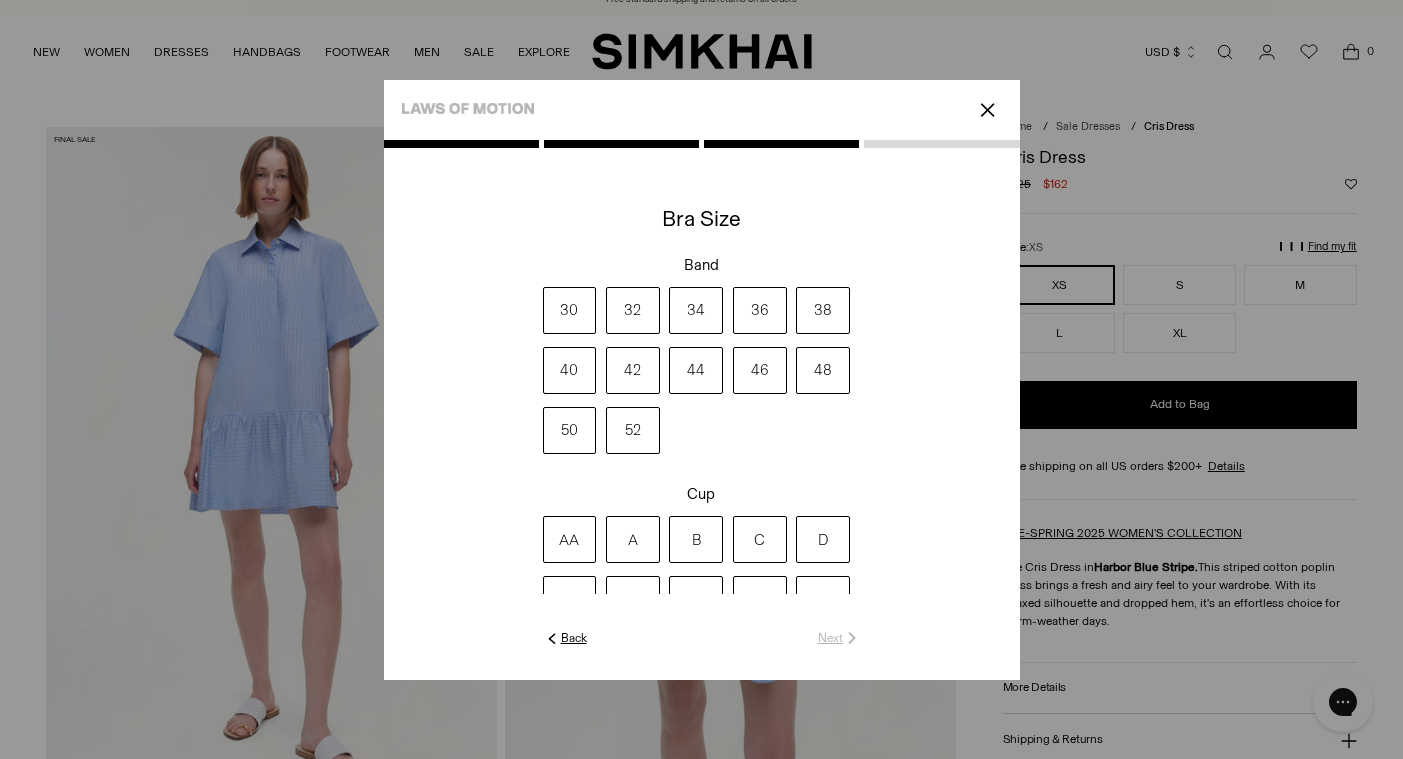 click on "36" at bounding box center [760, 310] 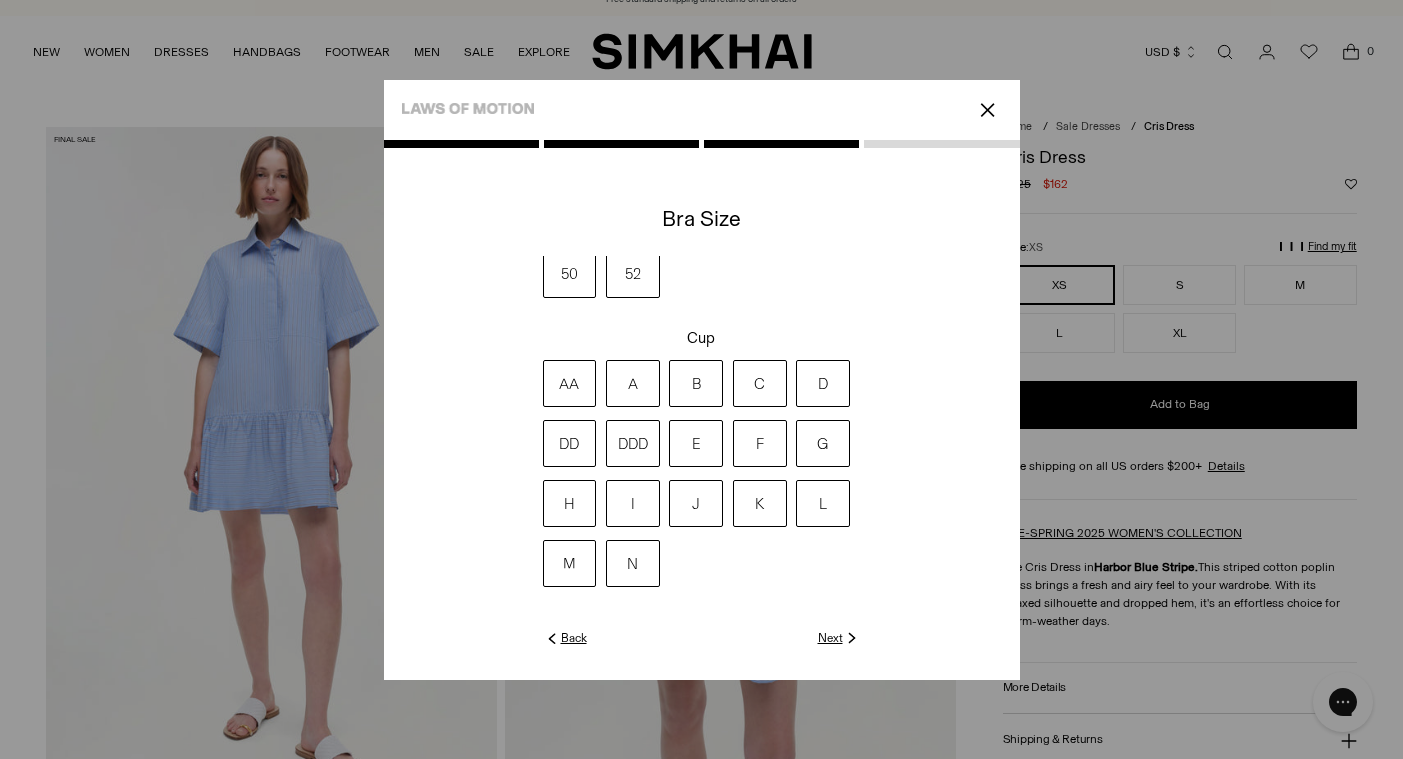 scroll, scrollTop: 156, scrollLeft: 0, axis: vertical 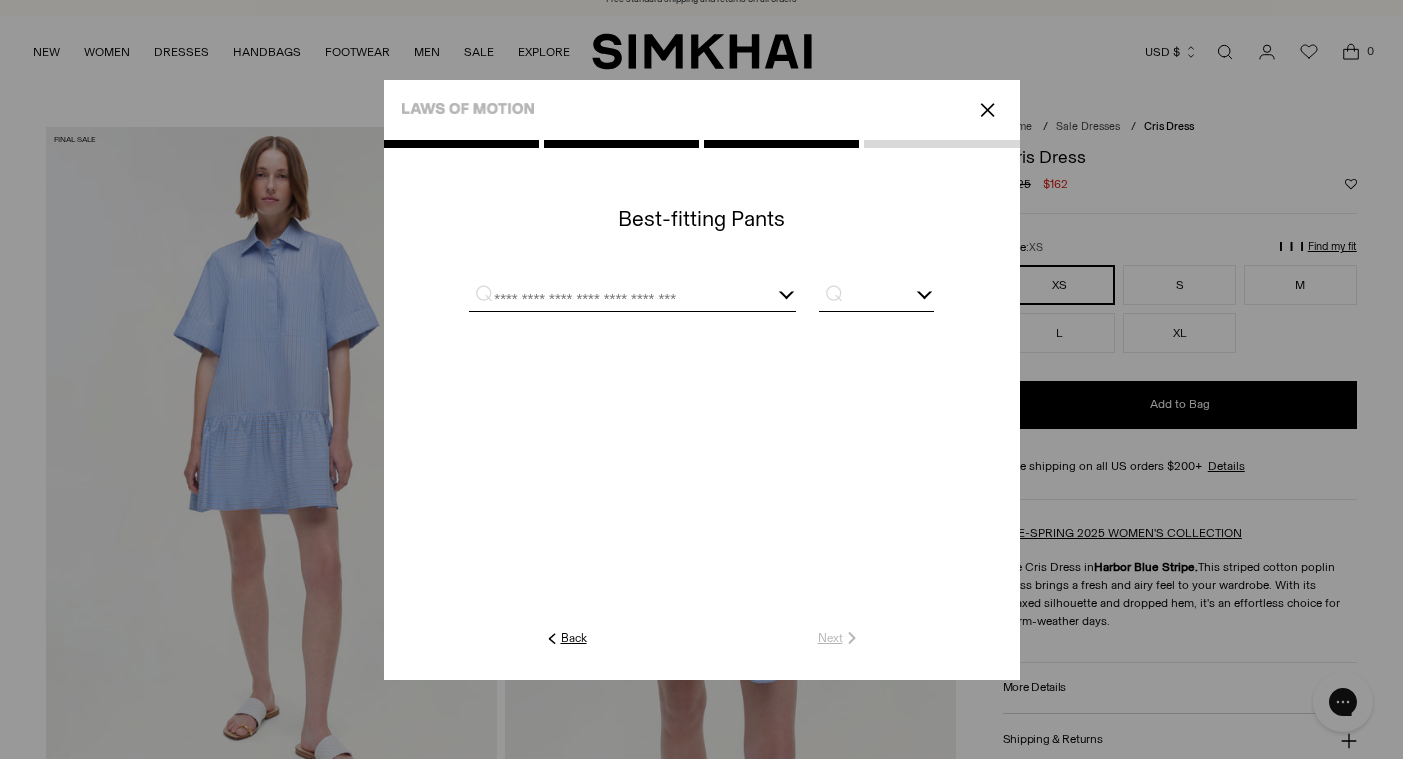 click at bounding box center (701, 296) 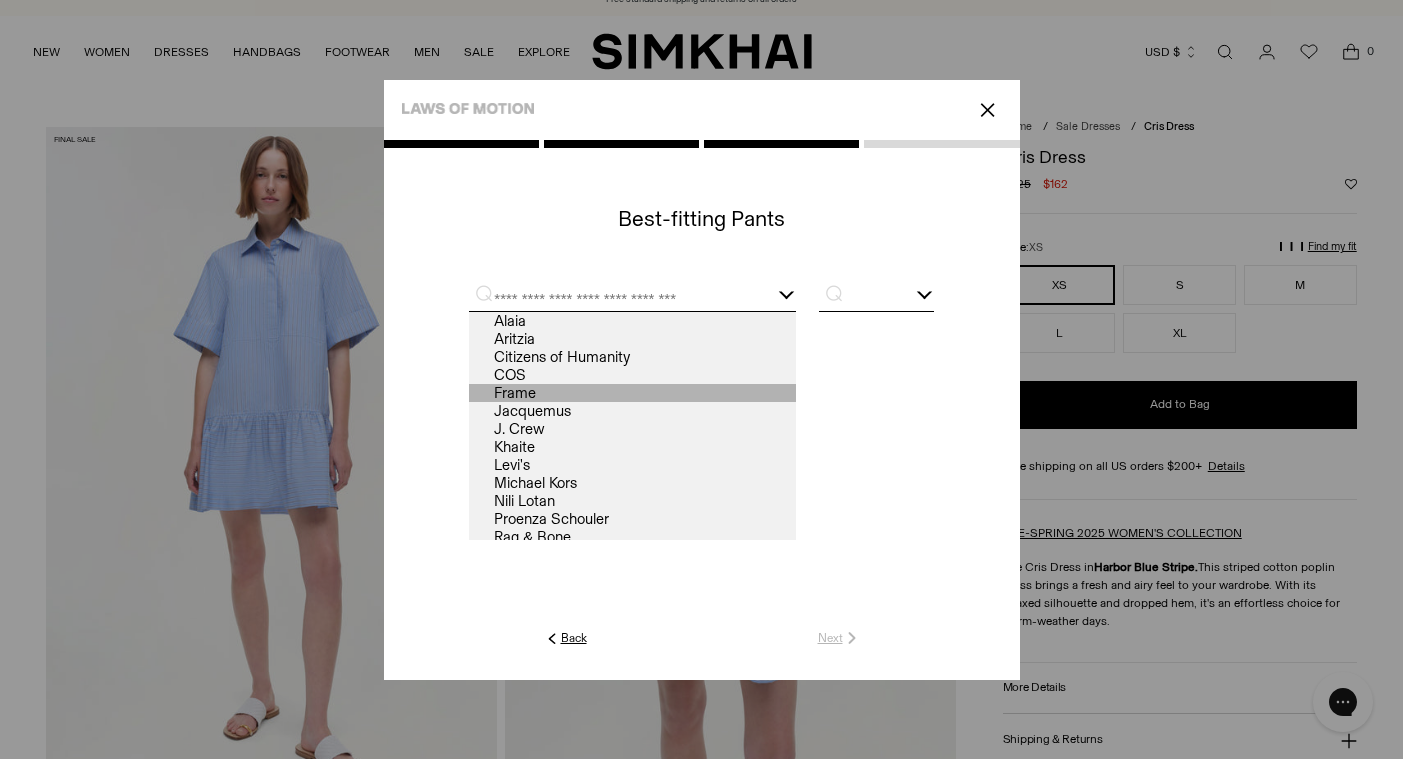 click on "Frame" at bounding box center [632, 393] 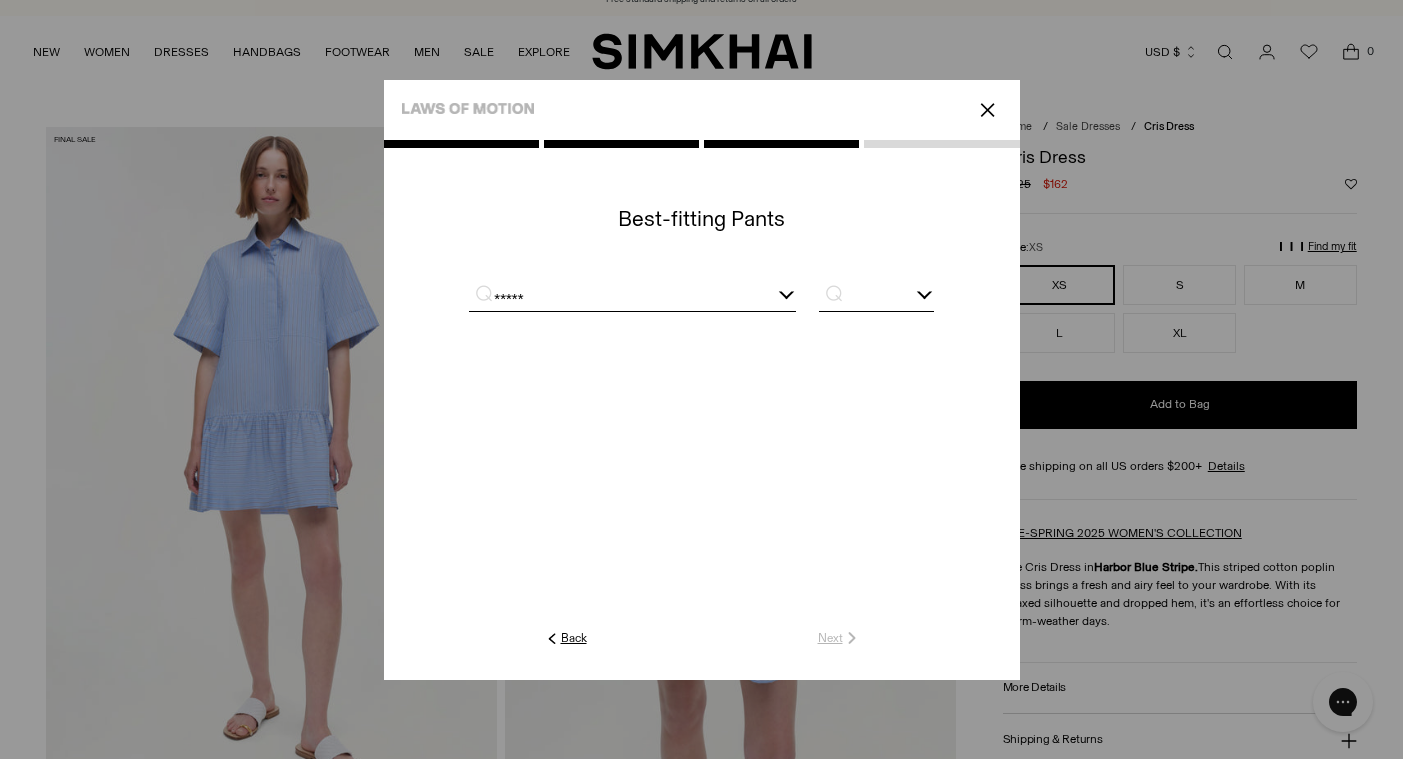 click at bounding box center (876, 298) 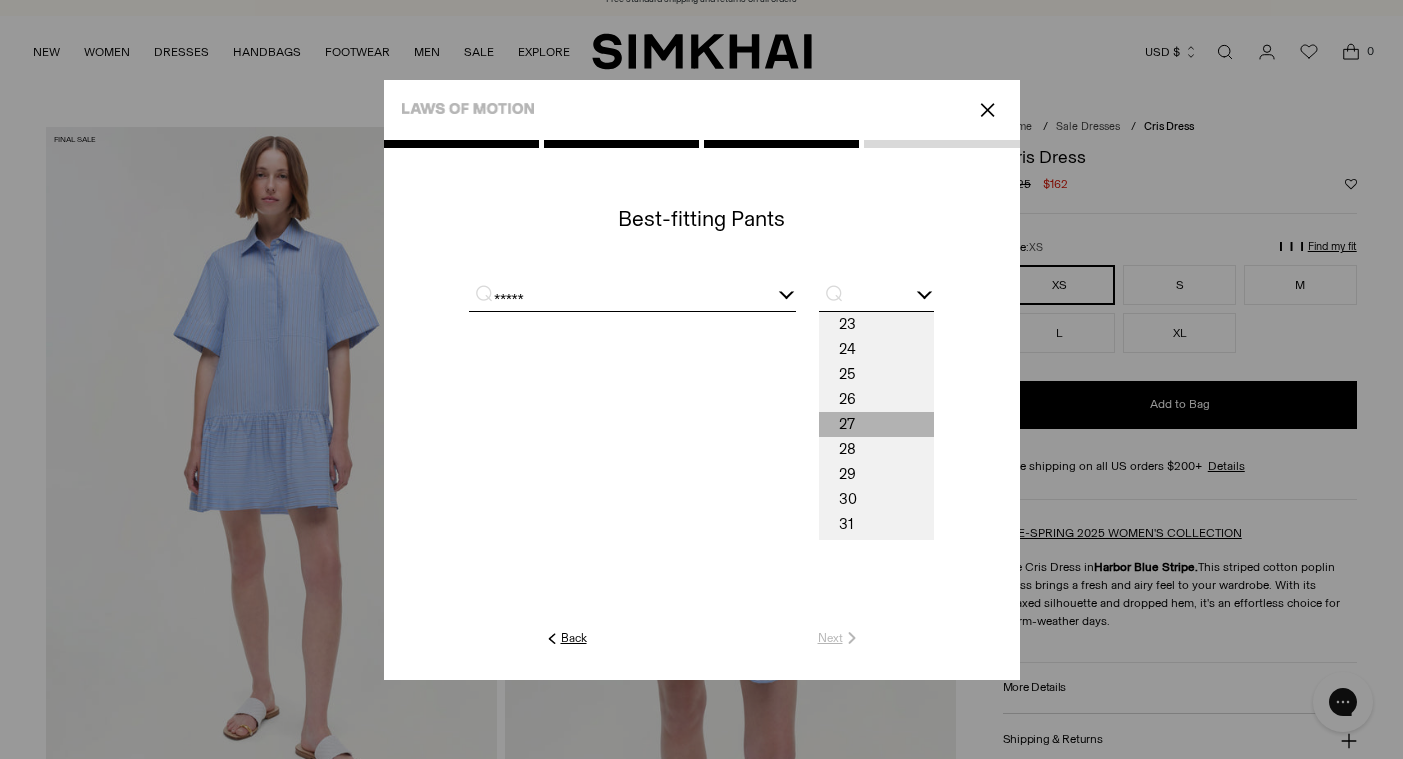click on "27" at bounding box center [876, 424] 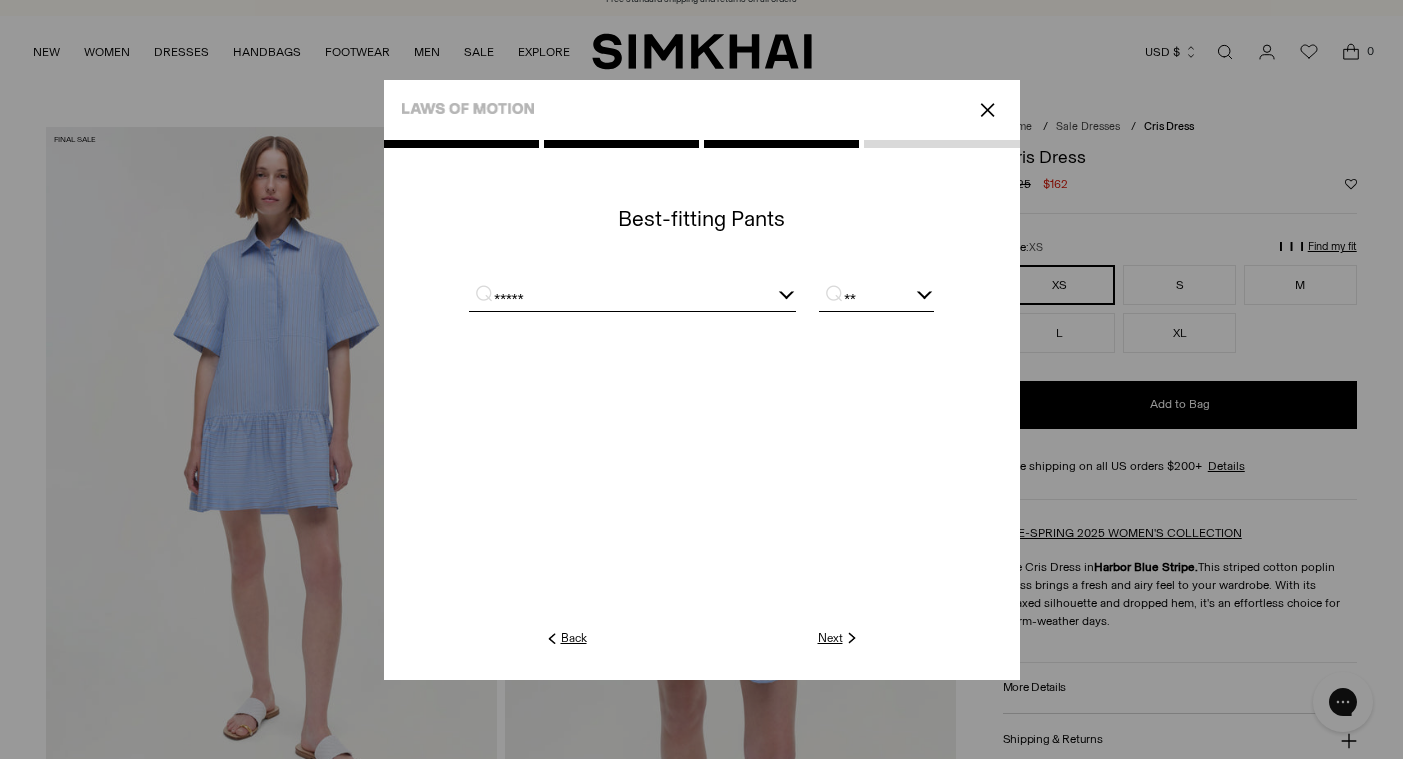 click on "Next" 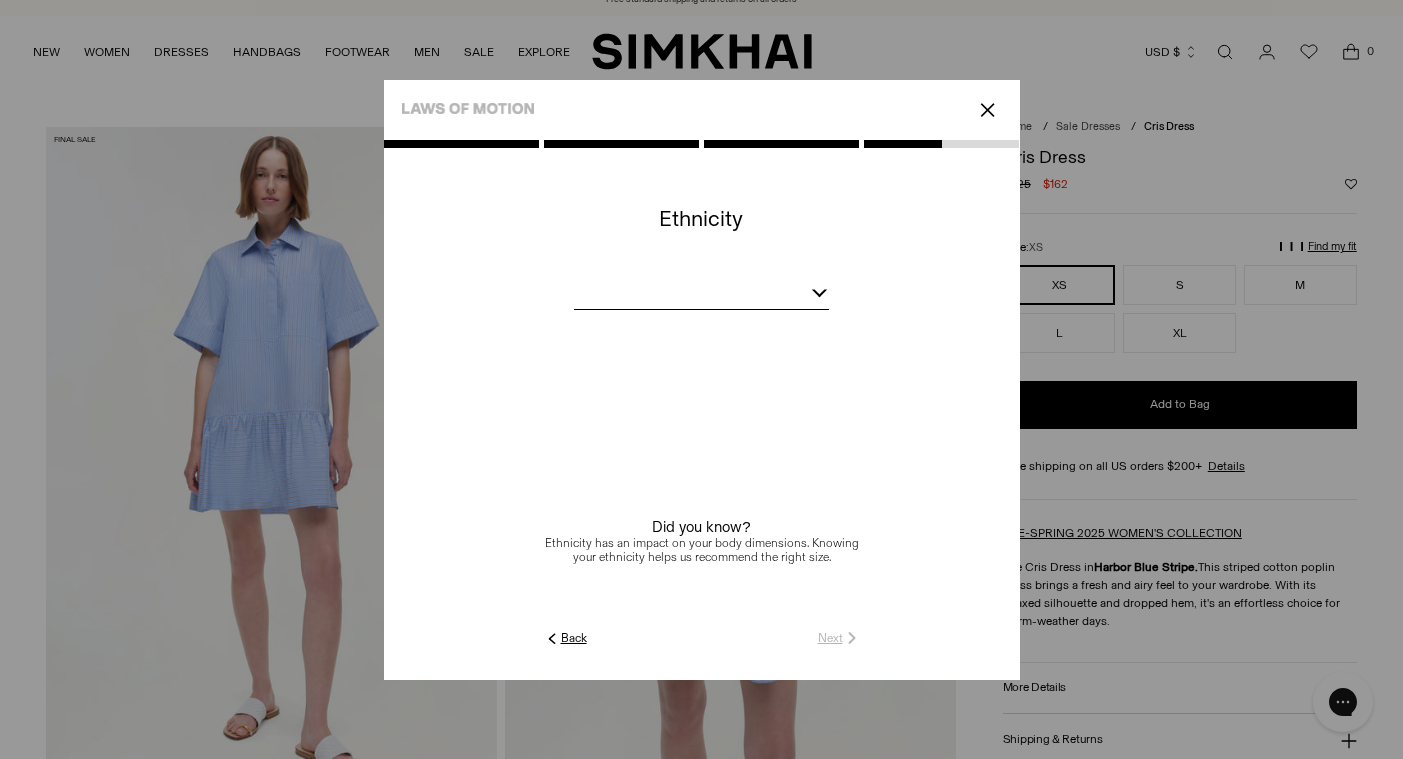 click 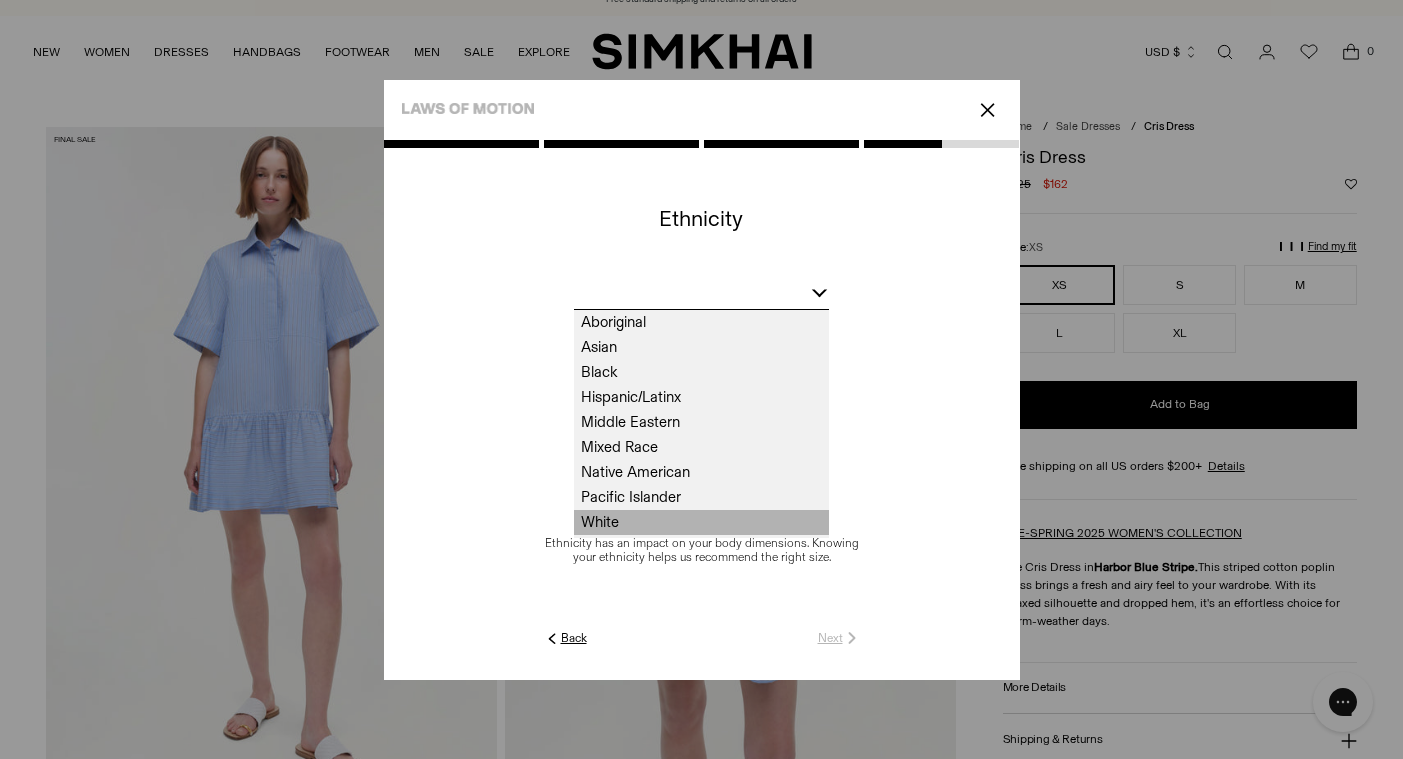 click on "White" at bounding box center (701, 522) 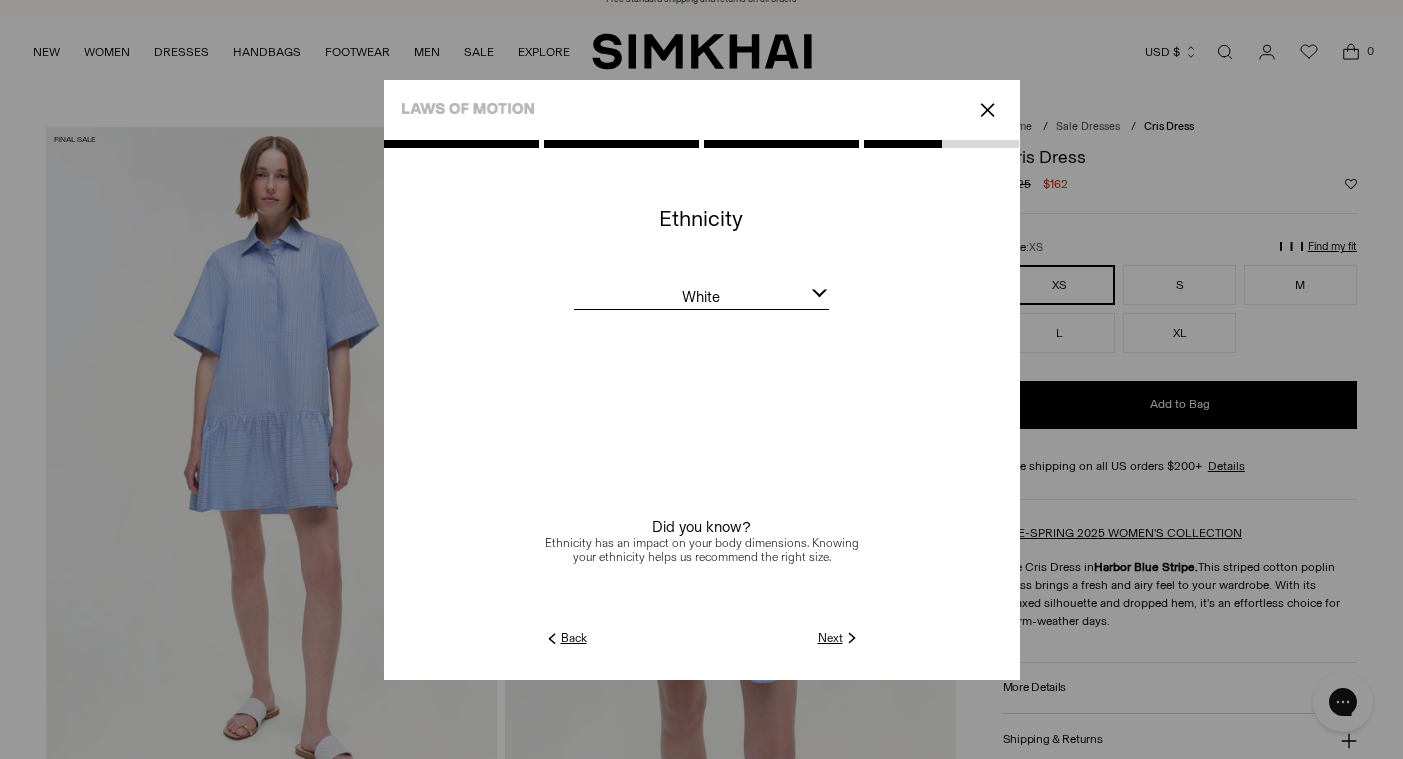 click on "Next" 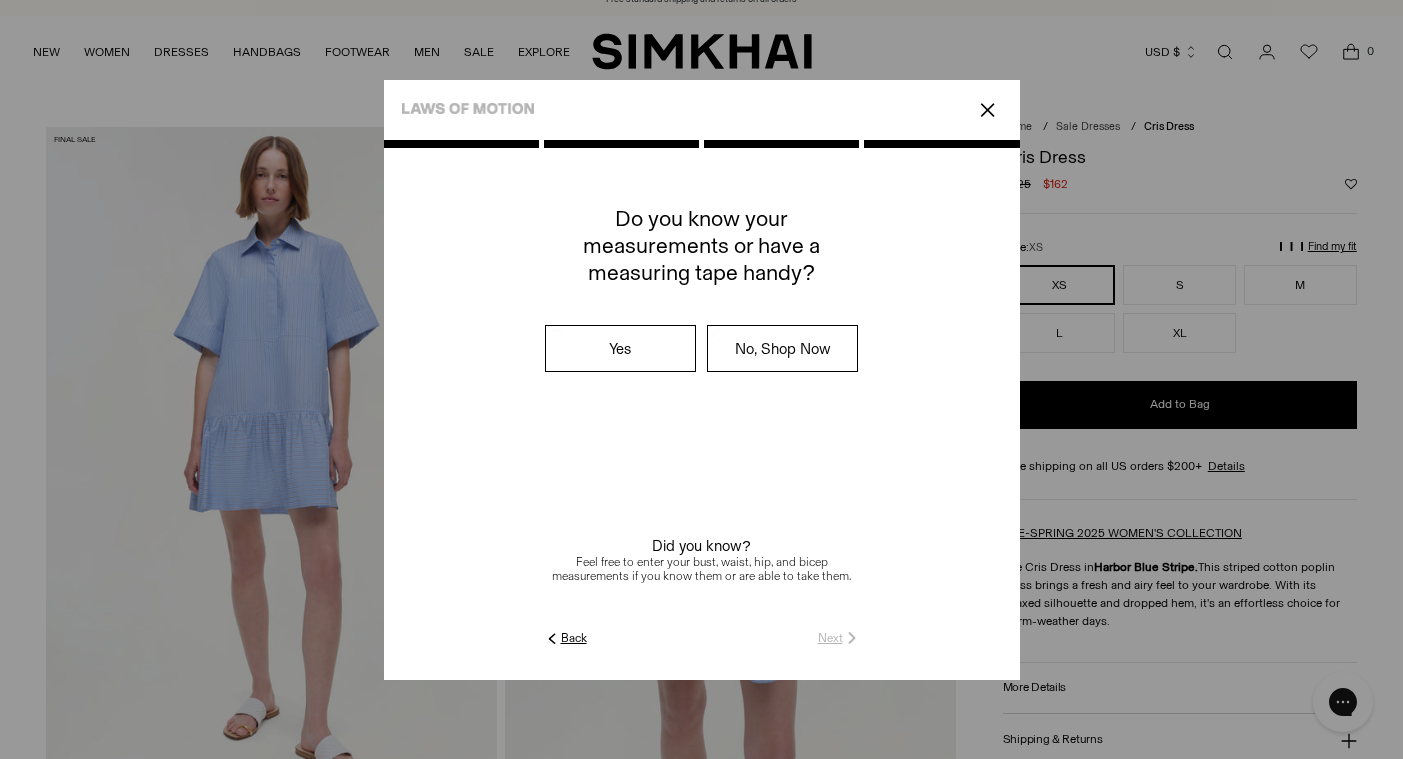 click on "No, Shop Now" at bounding box center [782, 348] 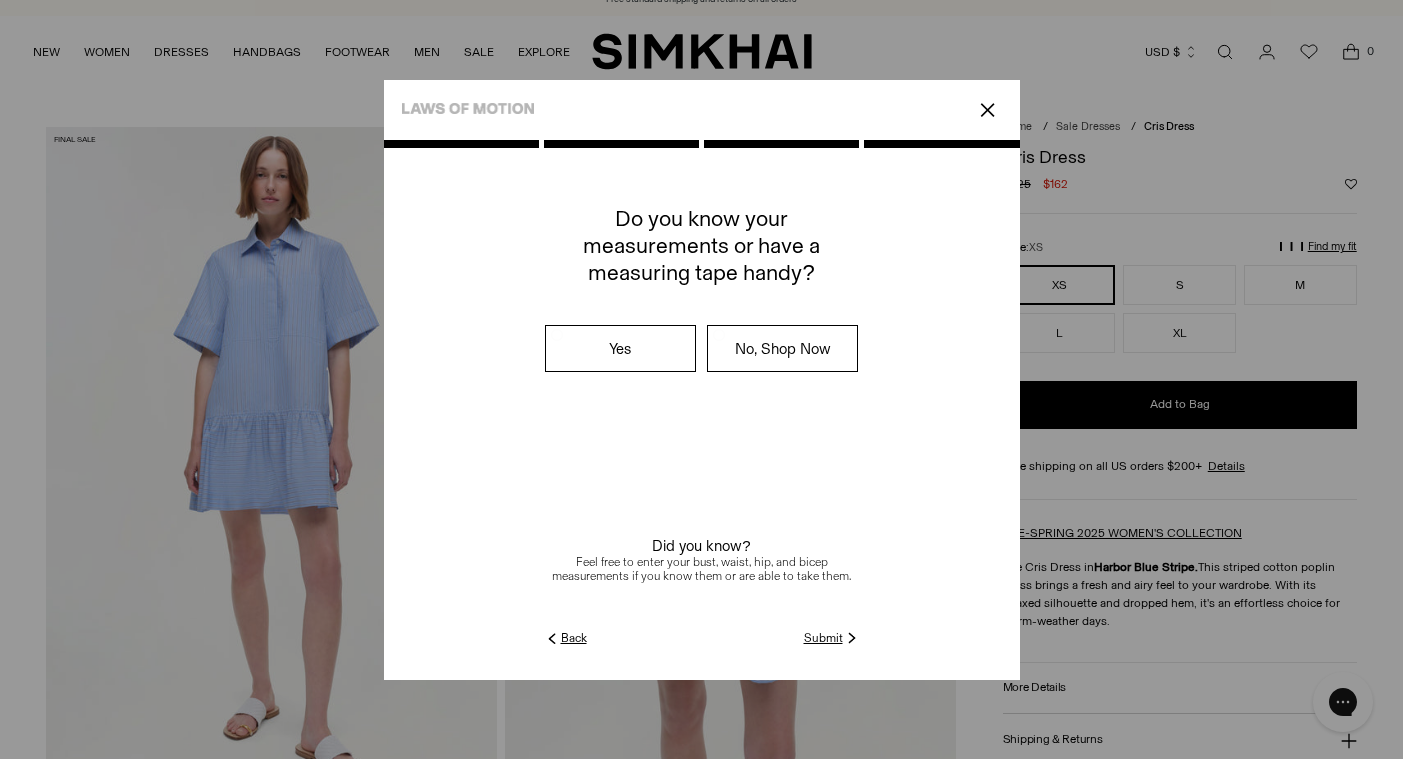 click on "Submit" 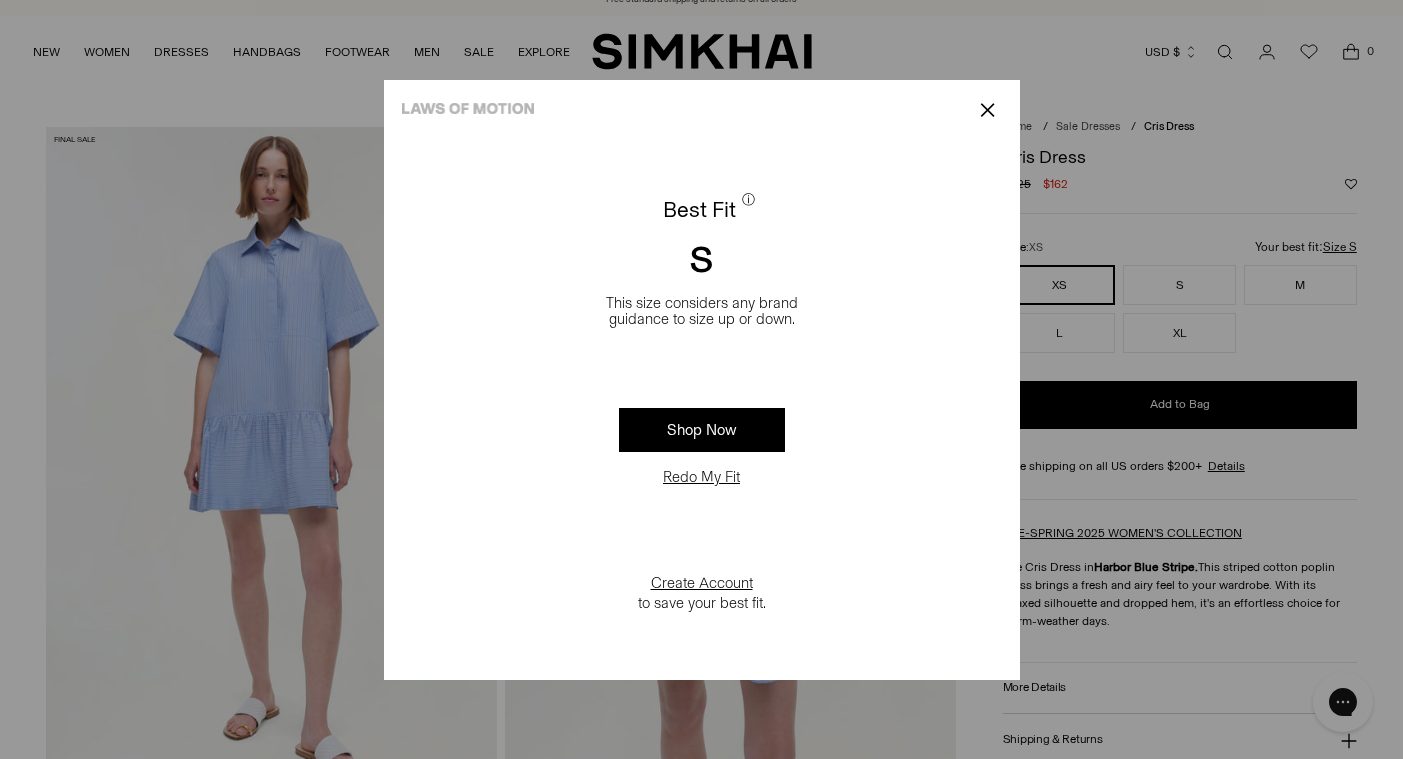 click on "✕" at bounding box center (987, 110) 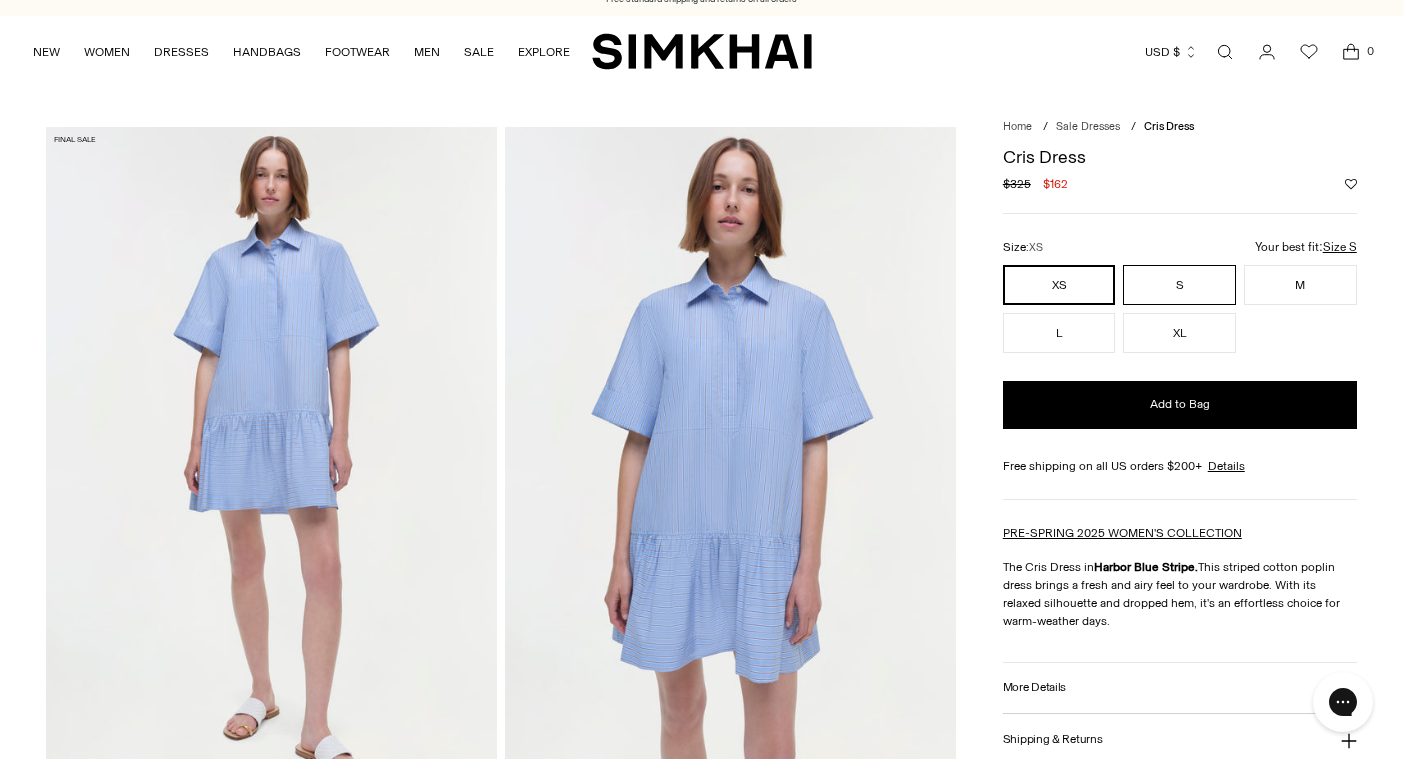 click on "S" at bounding box center (1179, 285) 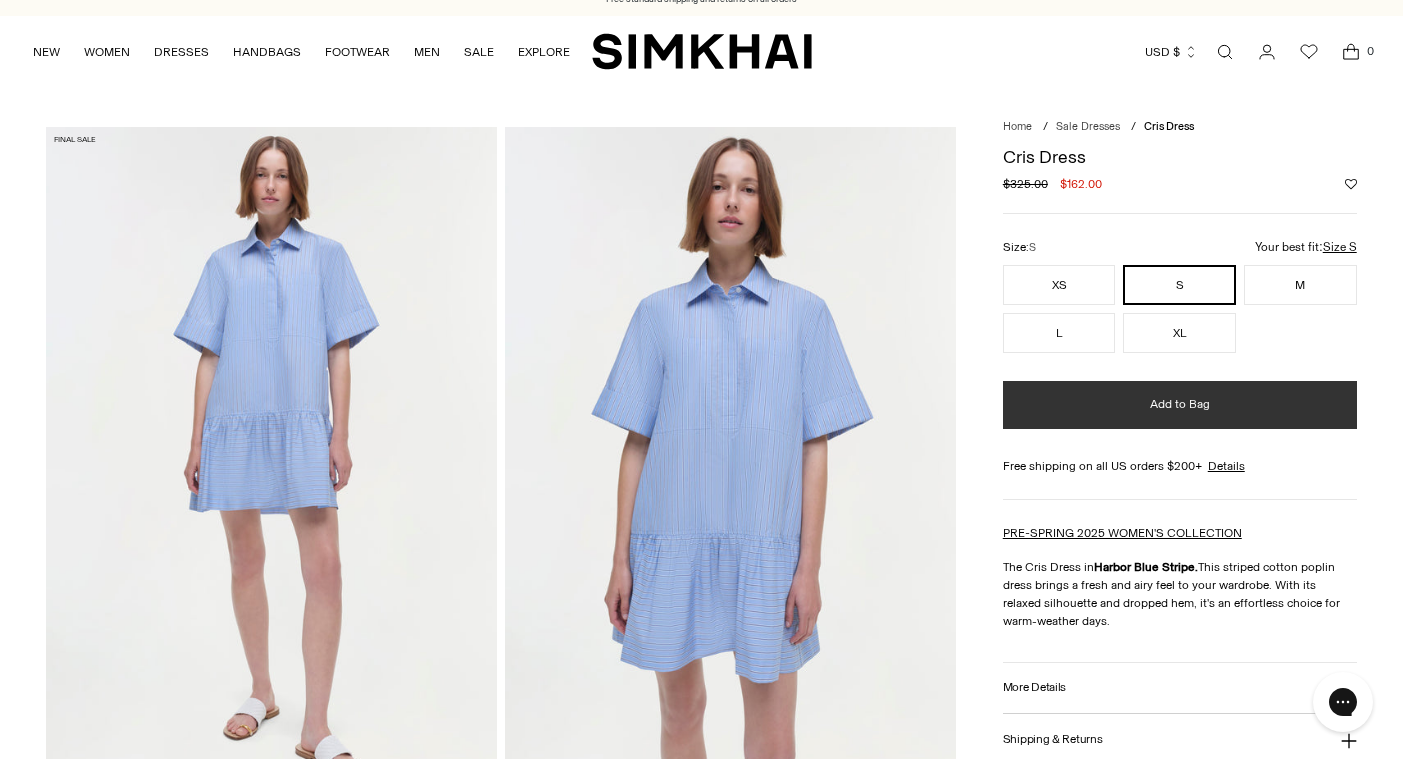 click on "Add to Bag" at bounding box center [1180, 405] 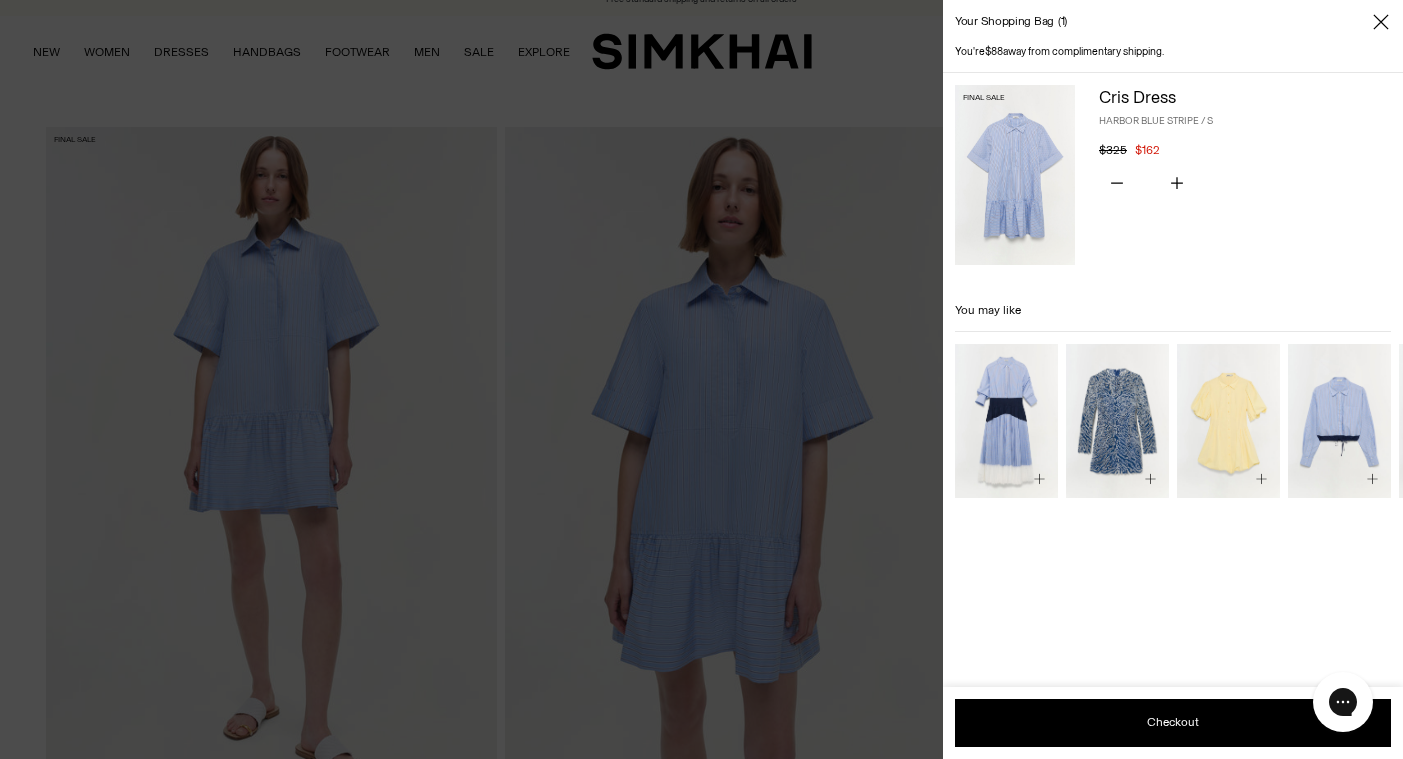 click on "Free standard shipping and returns on all orders
Free standard shipping and returns on all orders
Skip to content
NEW
WOMEN
New Arrivals
Best Sellers
Shop All
Signature
Exclusives
Pre-Fall 2025" at bounding box center [701, 1962] 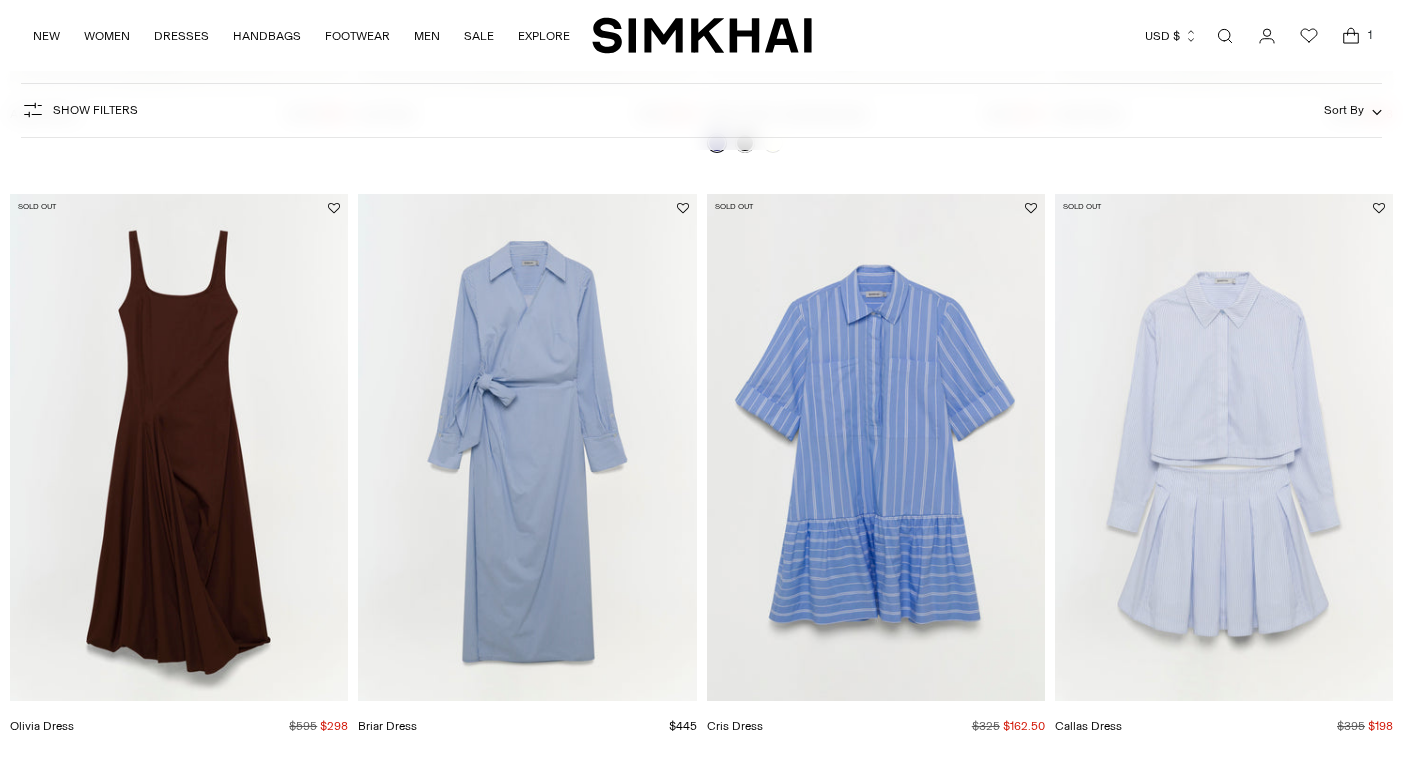 scroll, scrollTop: 1294, scrollLeft: 0, axis: vertical 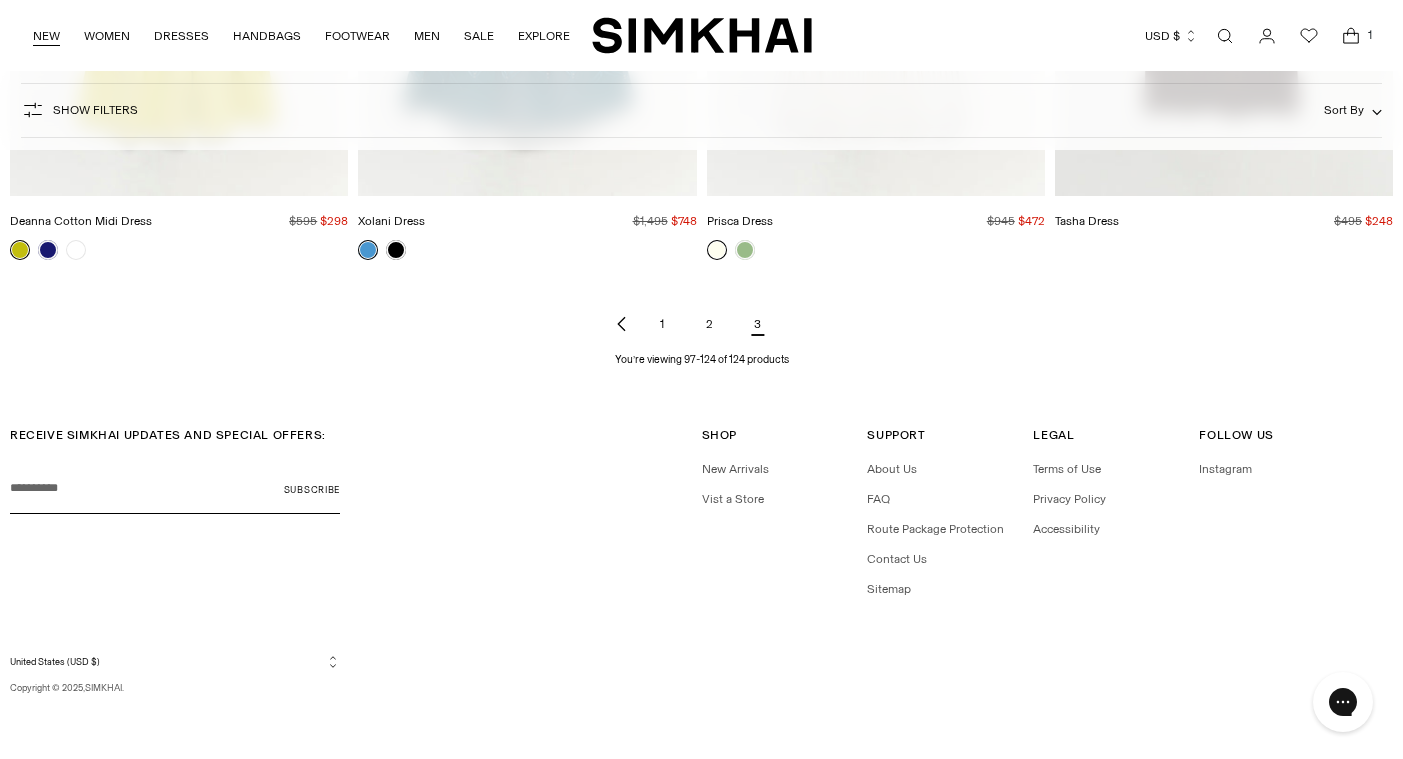 click on "NEW" at bounding box center (46, 36) 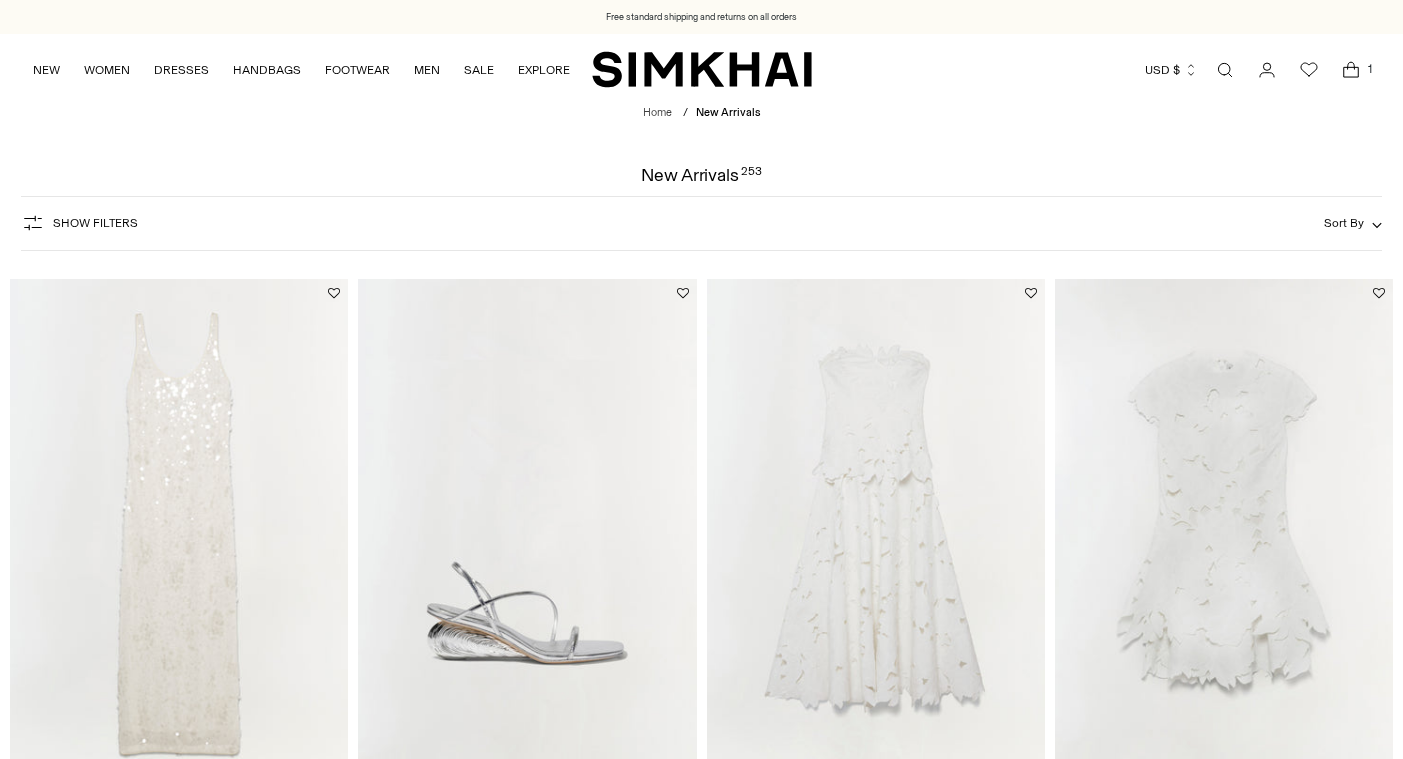 scroll, scrollTop: 307, scrollLeft: 0, axis: vertical 